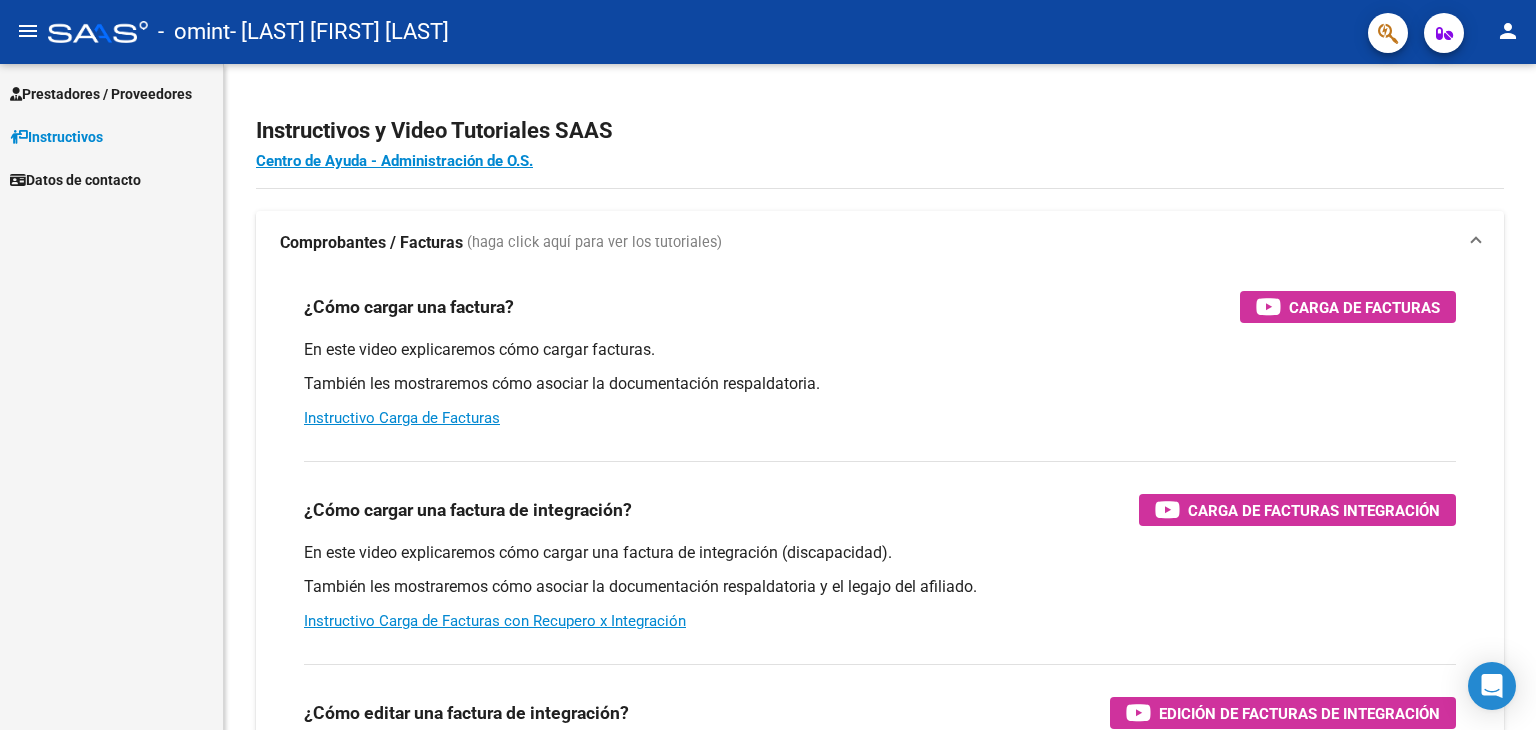 scroll, scrollTop: 0, scrollLeft: 0, axis: both 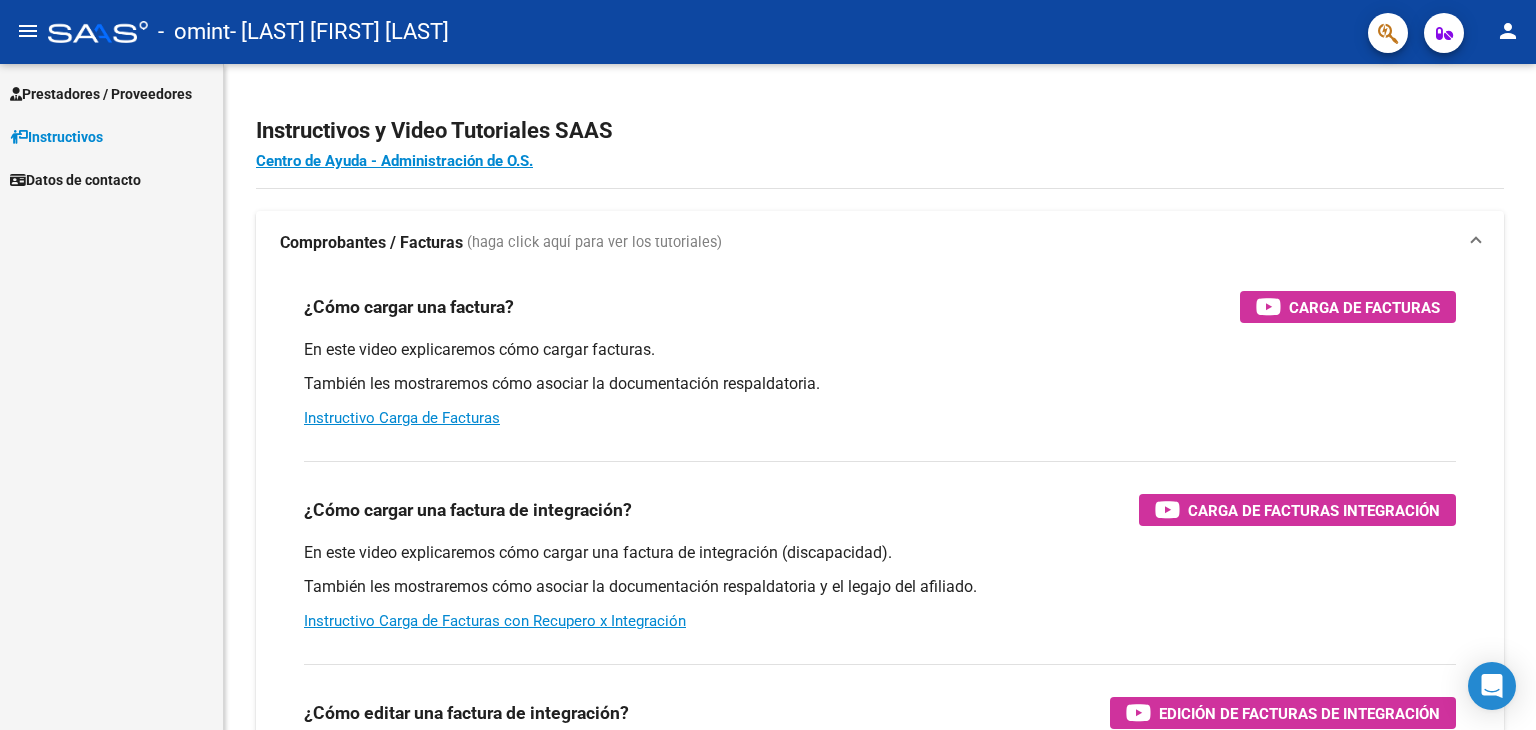 click on "Prestadores / Proveedores" at bounding box center [101, 94] 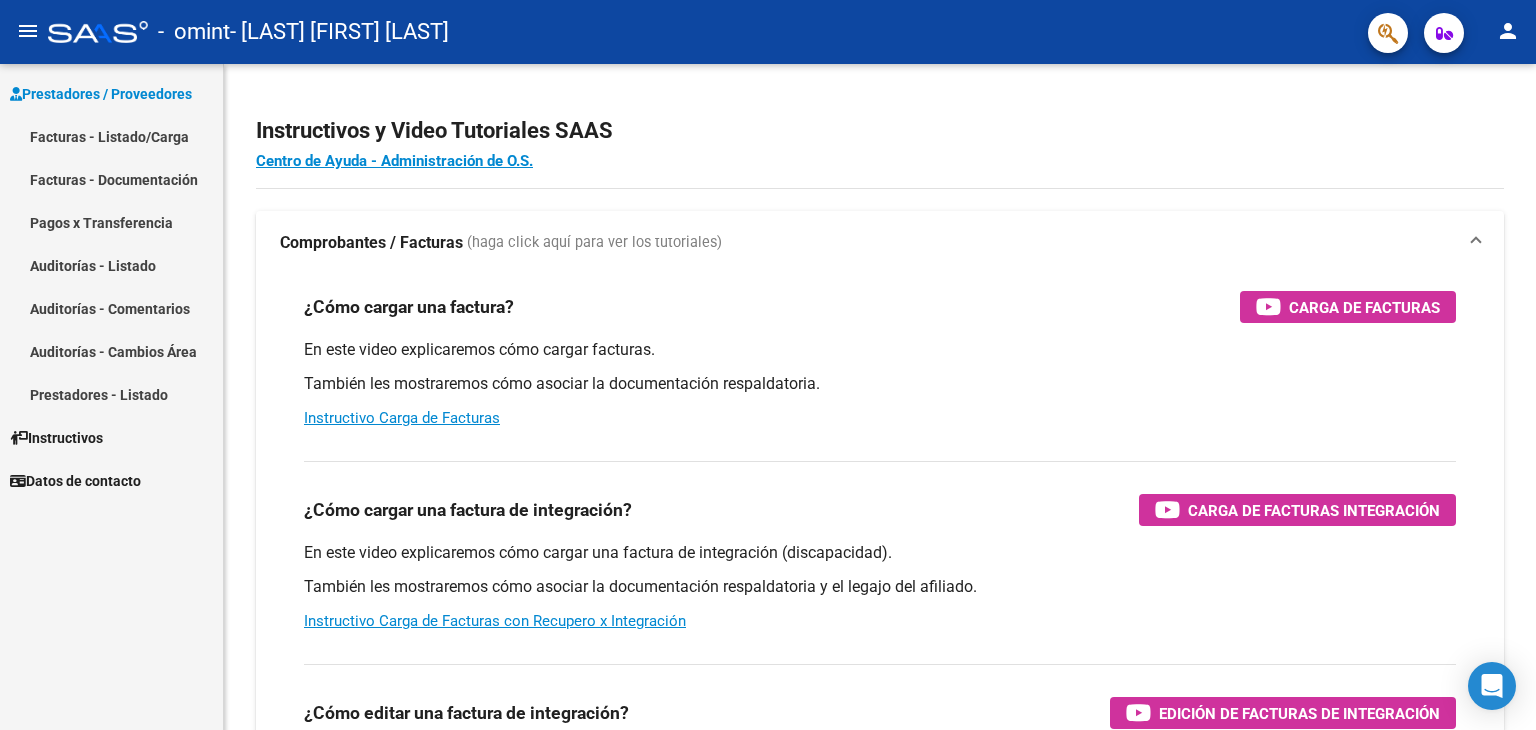 click on "Facturas - Listado/Carga" at bounding box center (111, 136) 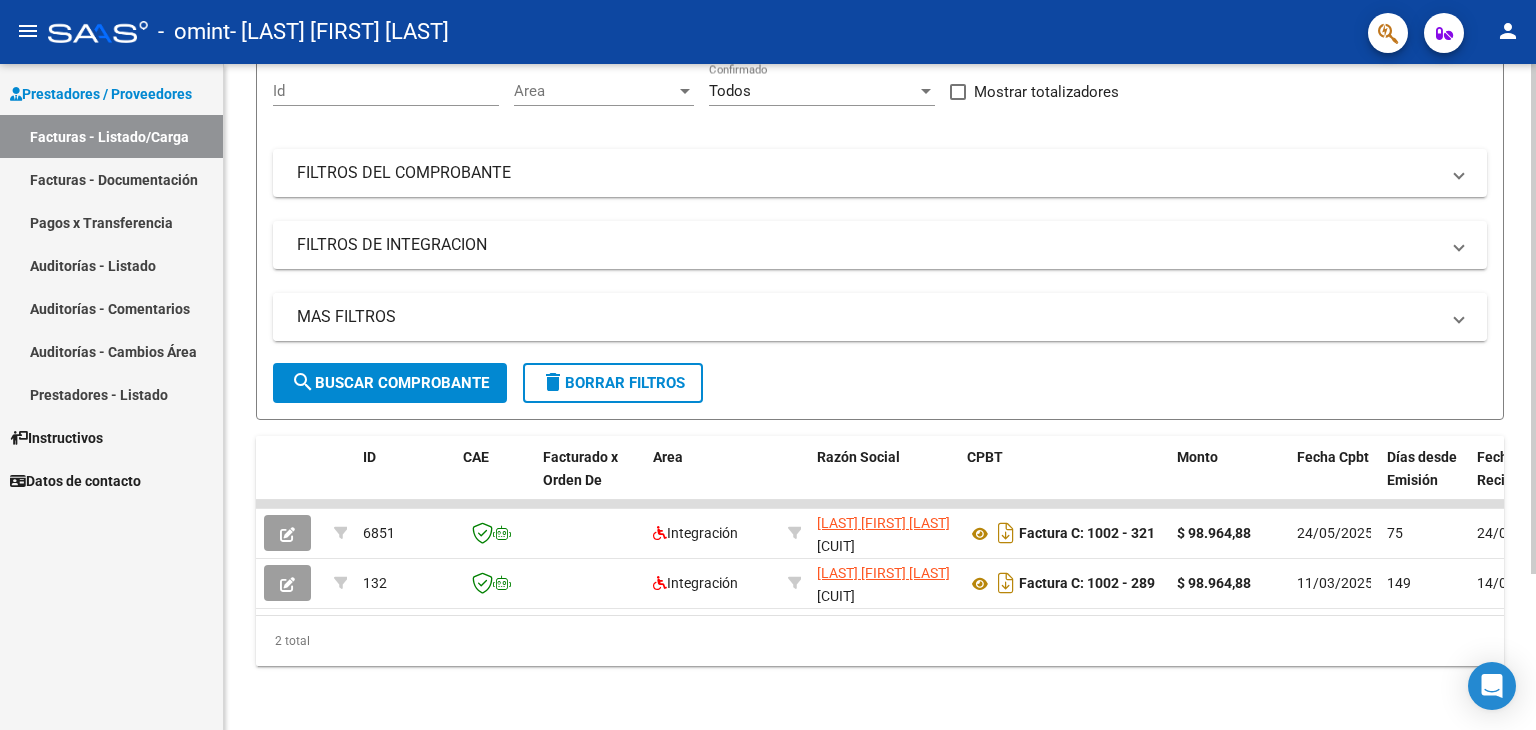 scroll, scrollTop: 204, scrollLeft: 0, axis: vertical 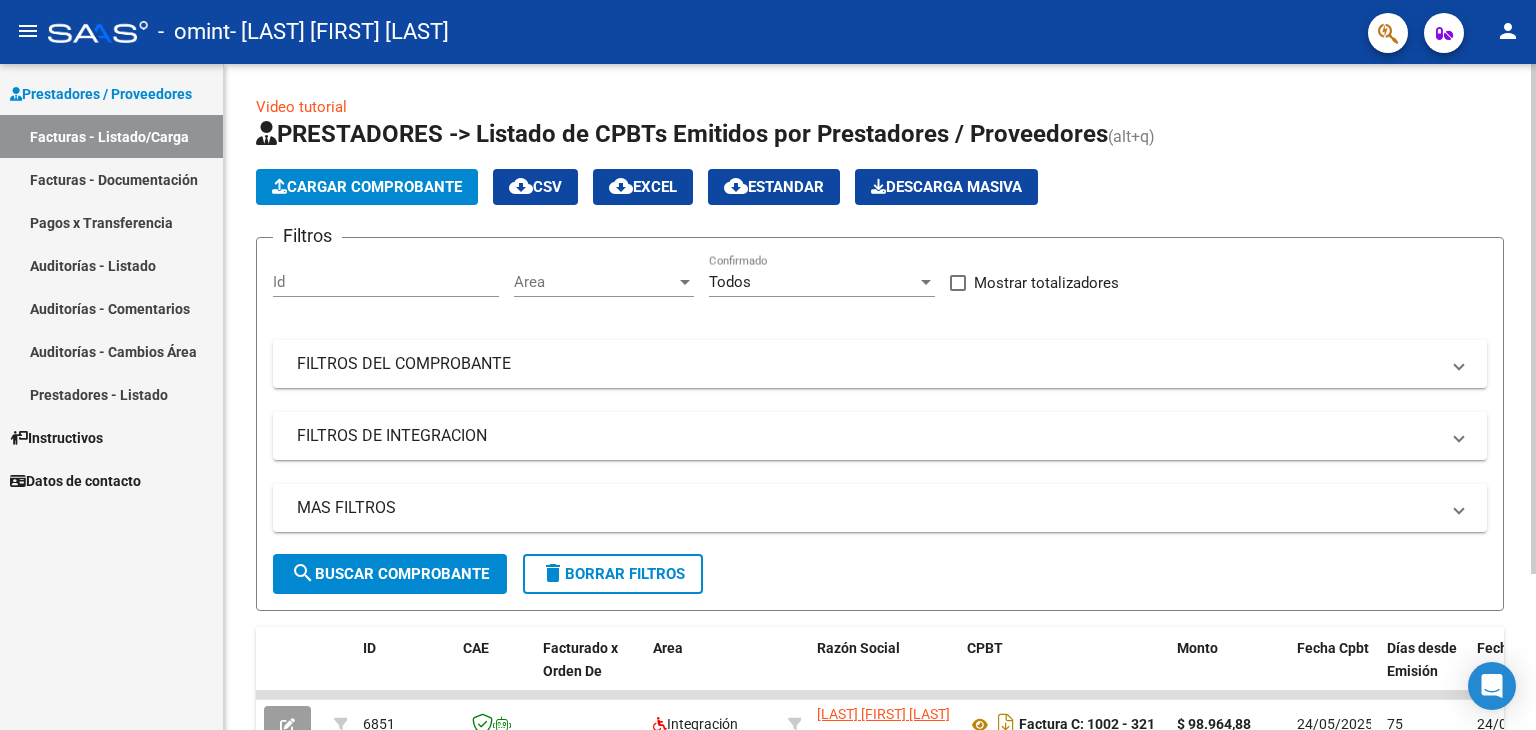click on "Id" at bounding box center [386, 282] 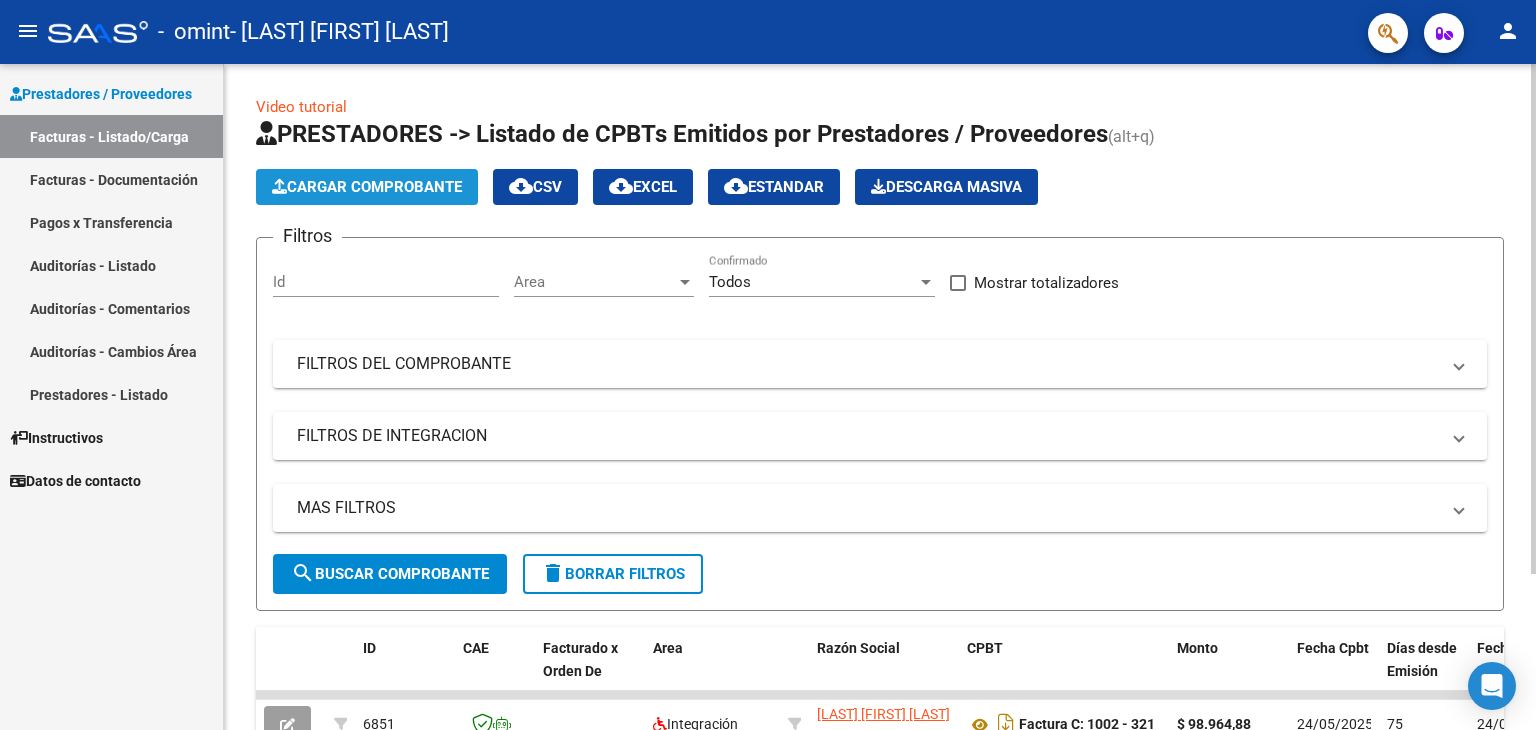click on "Cargar Comprobante" 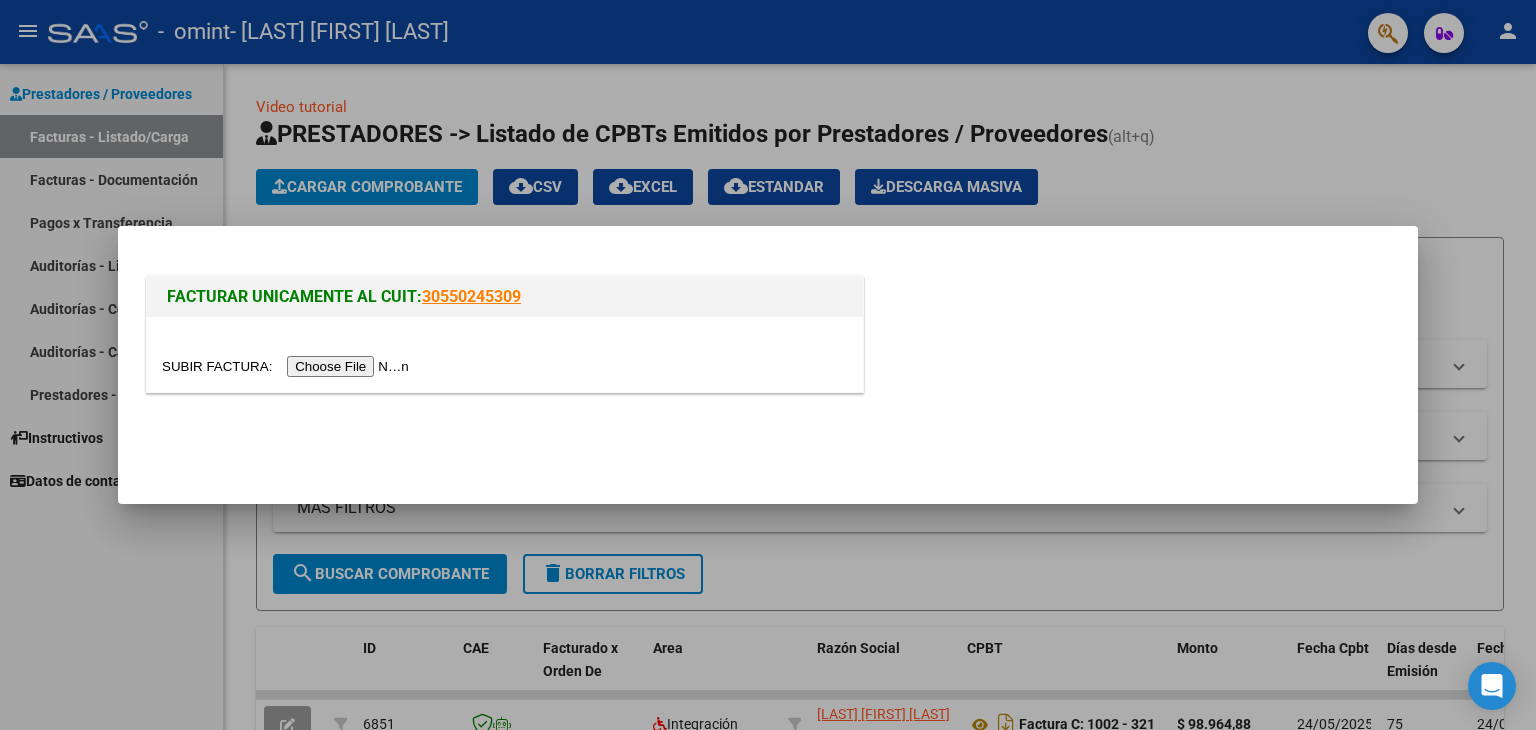 click at bounding box center (288, 366) 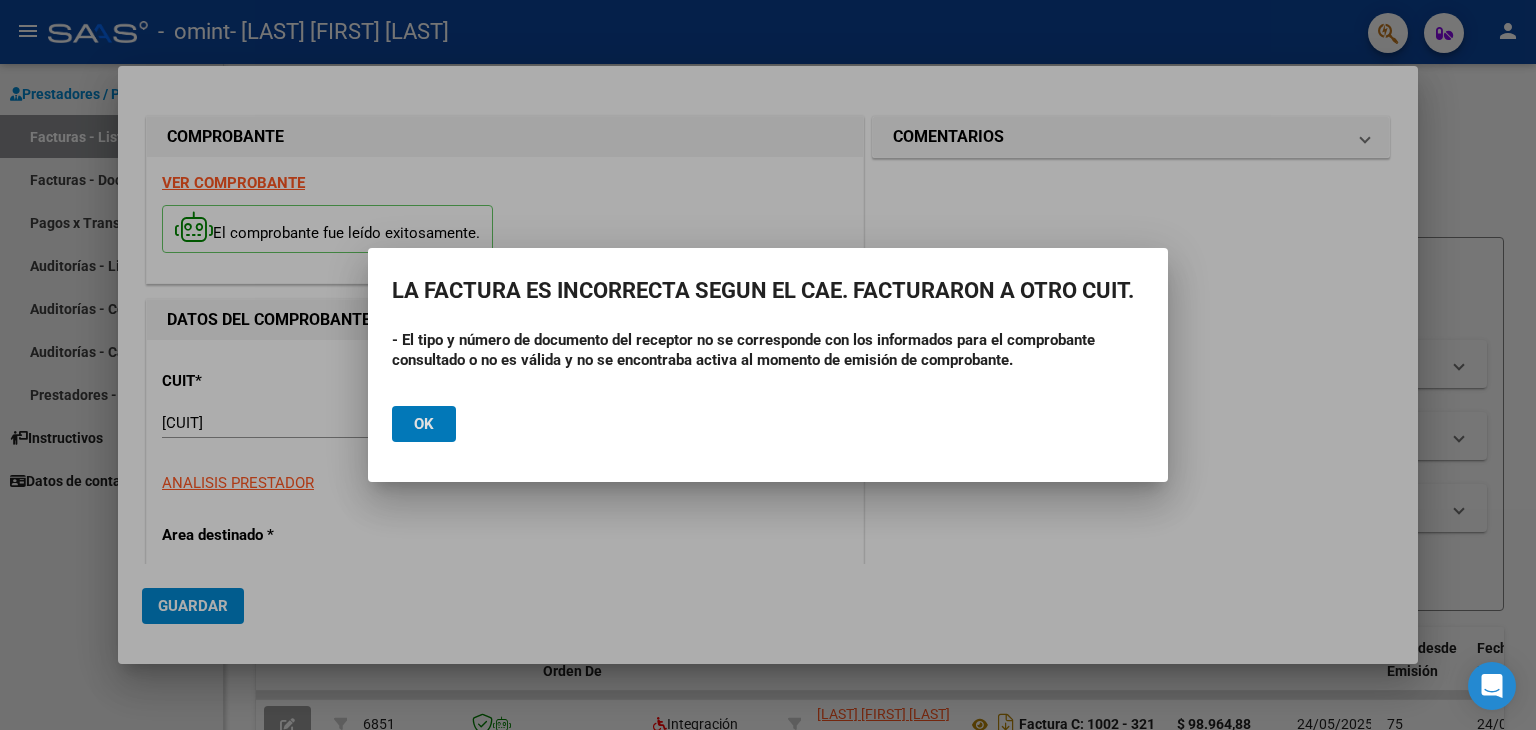 click on "Ok" 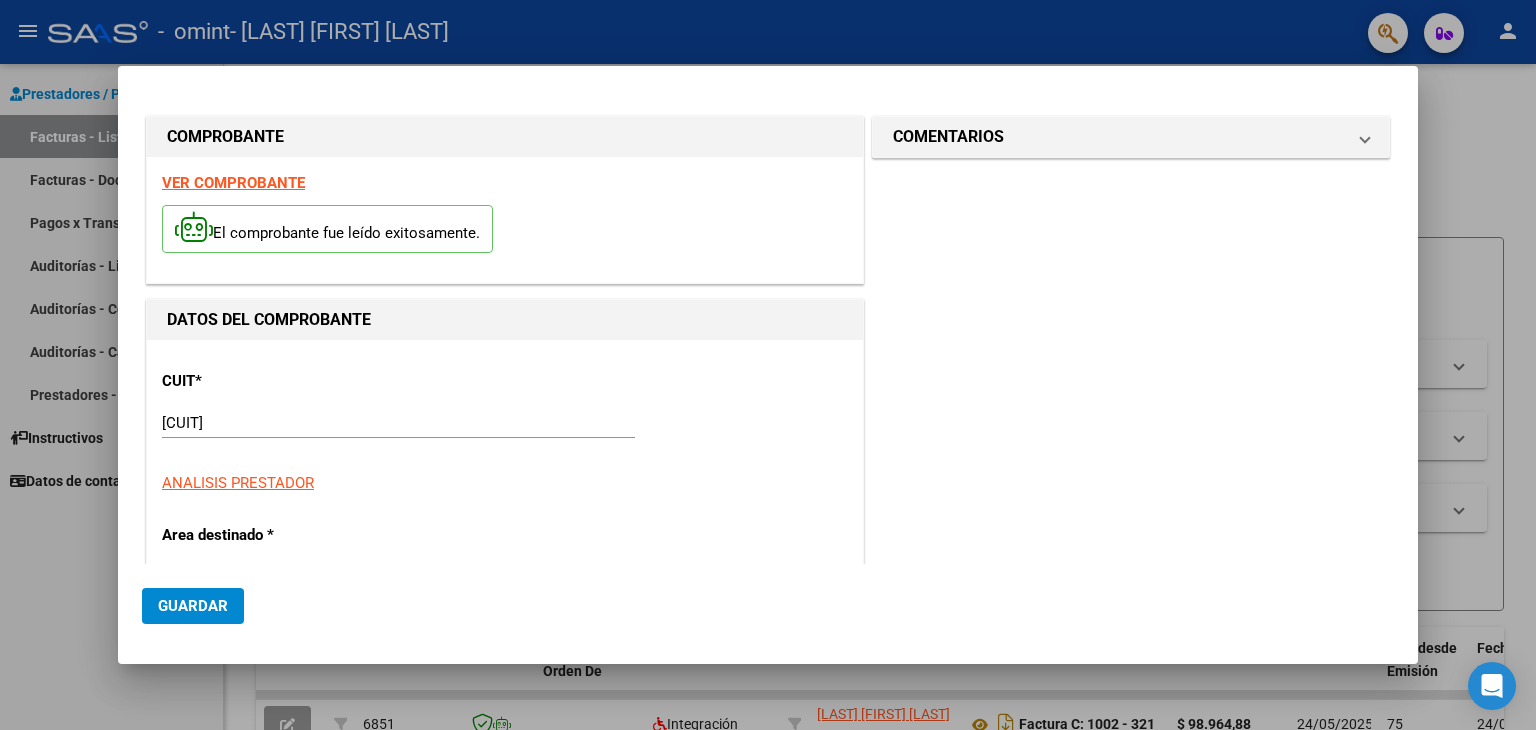 click at bounding box center (768, 365) 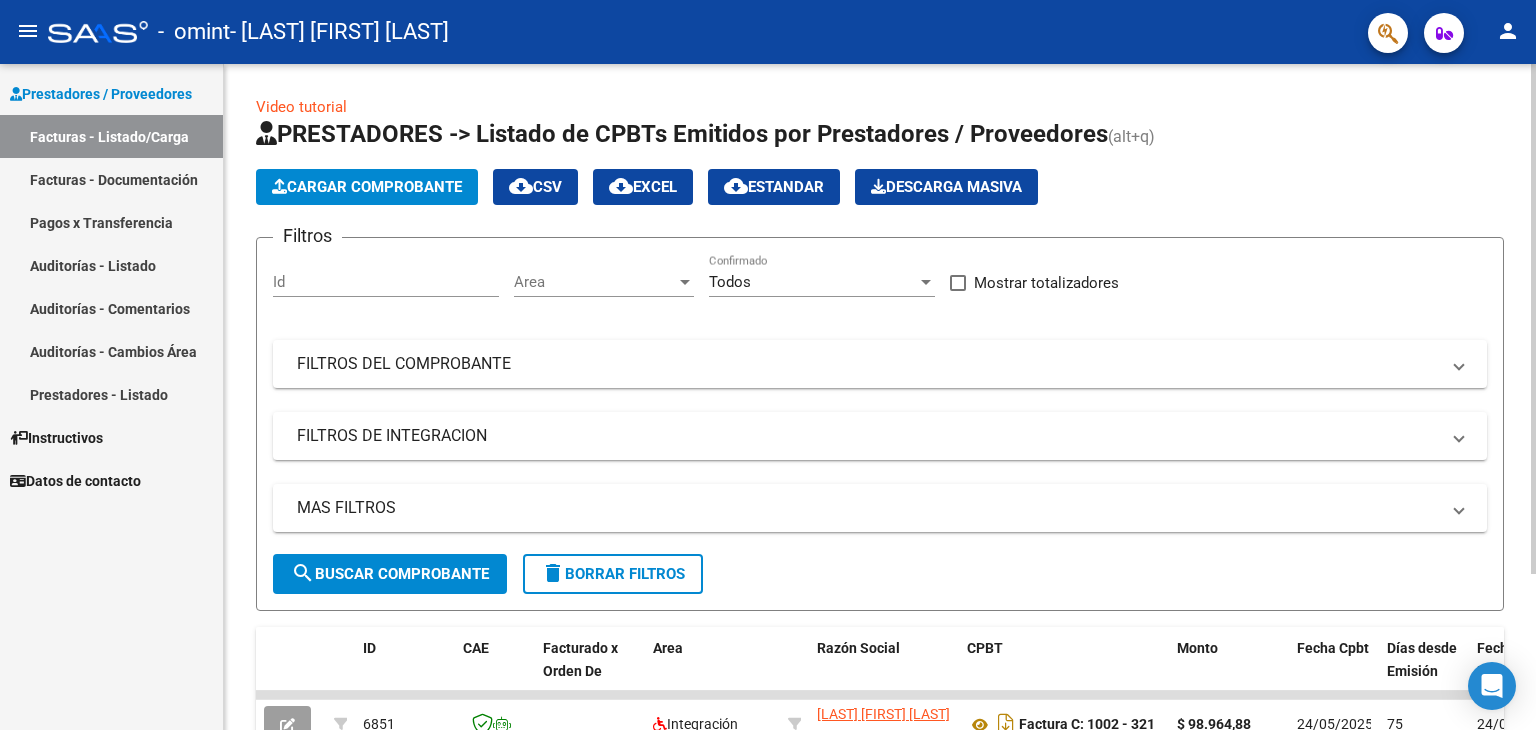 click on "PRESTADORES -> Listado de CPBTs Emitidos por Prestadores / Proveedores (alt+q)   Cargar Comprobante
cloud_download  CSV  cloud_download  EXCEL  cloud_download  Estandar   Descarga Masiva
Filtros Id Area Area Todos Confirmado   Mostrar totalizadores   FILTROS DEL COMPROBANTE  Comprobante Tipo Comprobante Tipo Start date – End date Fec. Comprobante Desde / Hasta Días Emisión Desde(cant. días) Días Emisión Hasta(cant. días) CUIT / Razón Social Pto. Venta Nro. Comprobante Código SSS CAE Válido CAE Válido Todos Cargado Módulo Hosp. Todos Tiene facturacion Apócrifa Hospital Refes  FILTROS DE INTEGRACION  Período De Prestación Campos del Archivo de Rendición Devuelto x SSS (dr_envio) Todos Rendido x SSS (dr_envio) Tipo de Registro Tipo de Registro Período Presentación Período Presentación Campos del Legajo Asociado (preaprobación) Afiliado Legajo (cuil/nombre) Todos Solo facturas preaprobadas  MAS FILTROS  Todos Con Doc. Respaldatoria Todos Con Trazabilidad Todos Asociado a Expediente Sur" 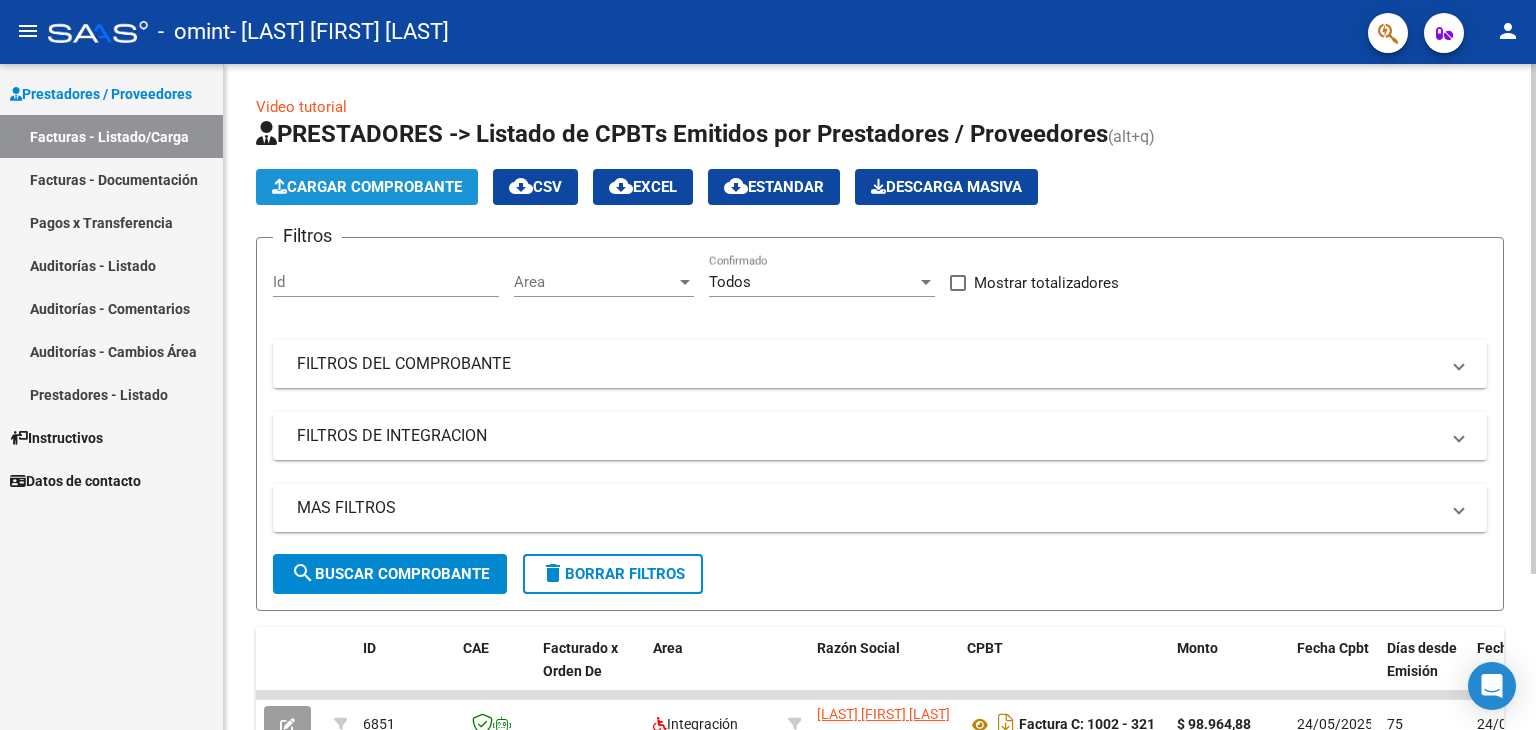 click on "Cargar Comprobante" 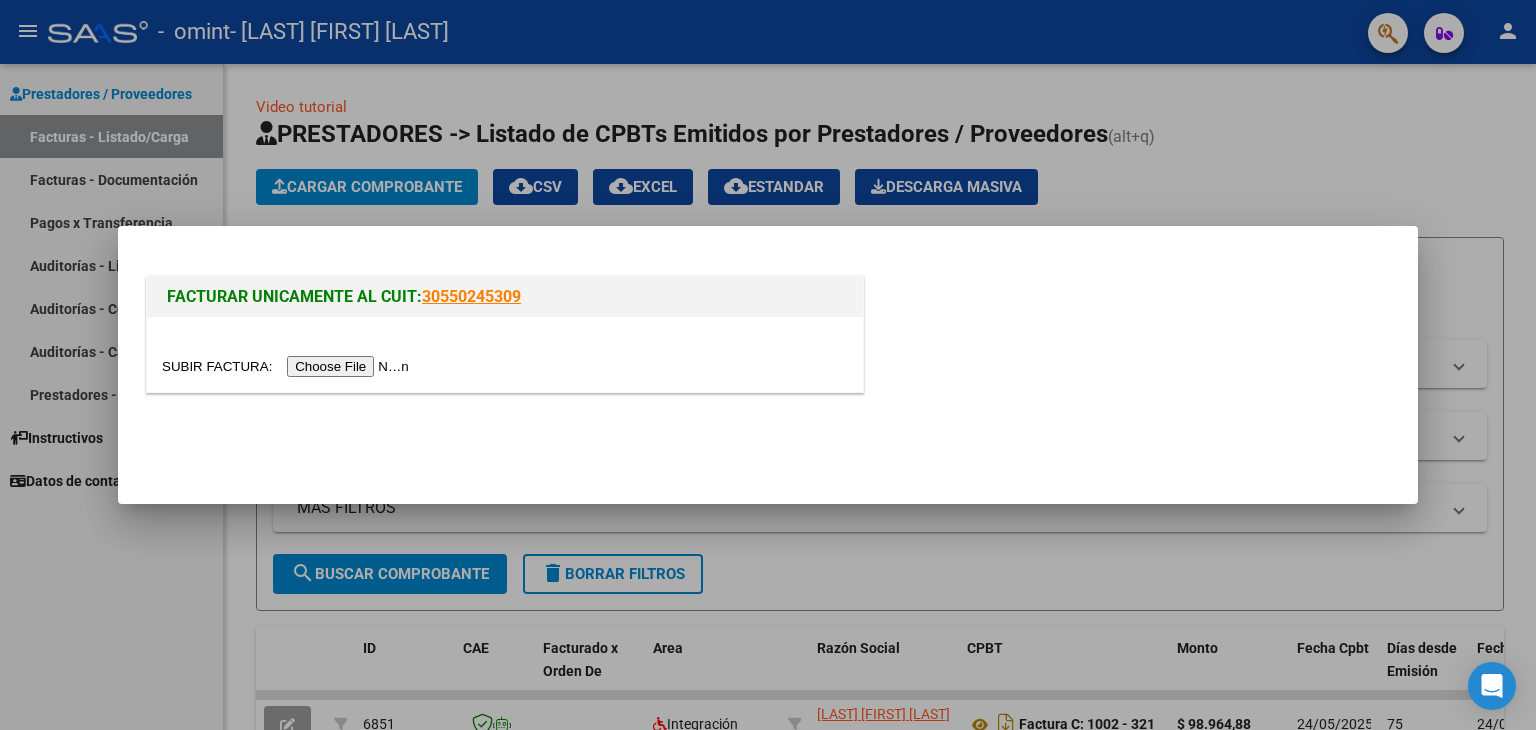 click at bounding box center (288, 366) 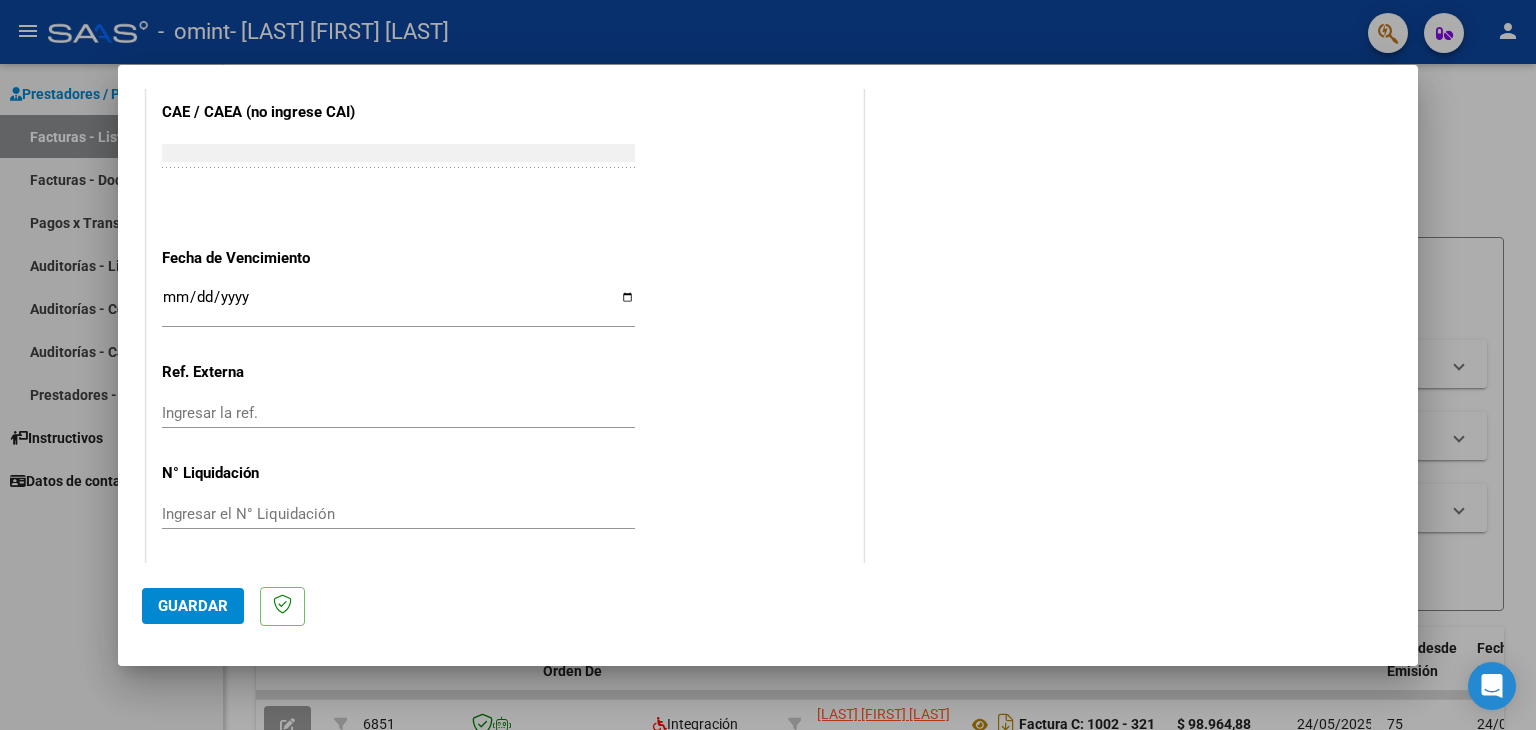 scroll, scrollTop: 1245, scrollLeft: 0, axis: vertical 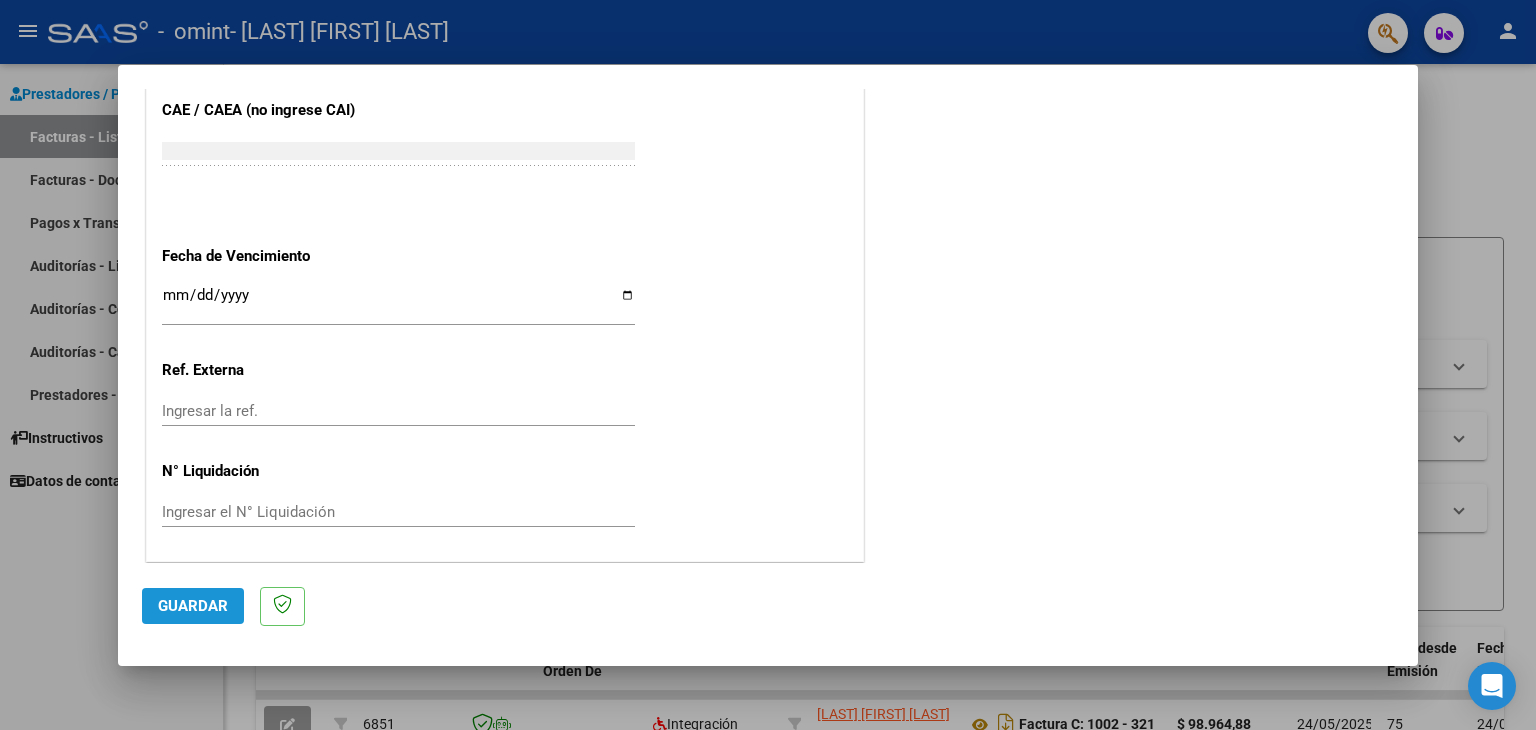 click on "Guardar" 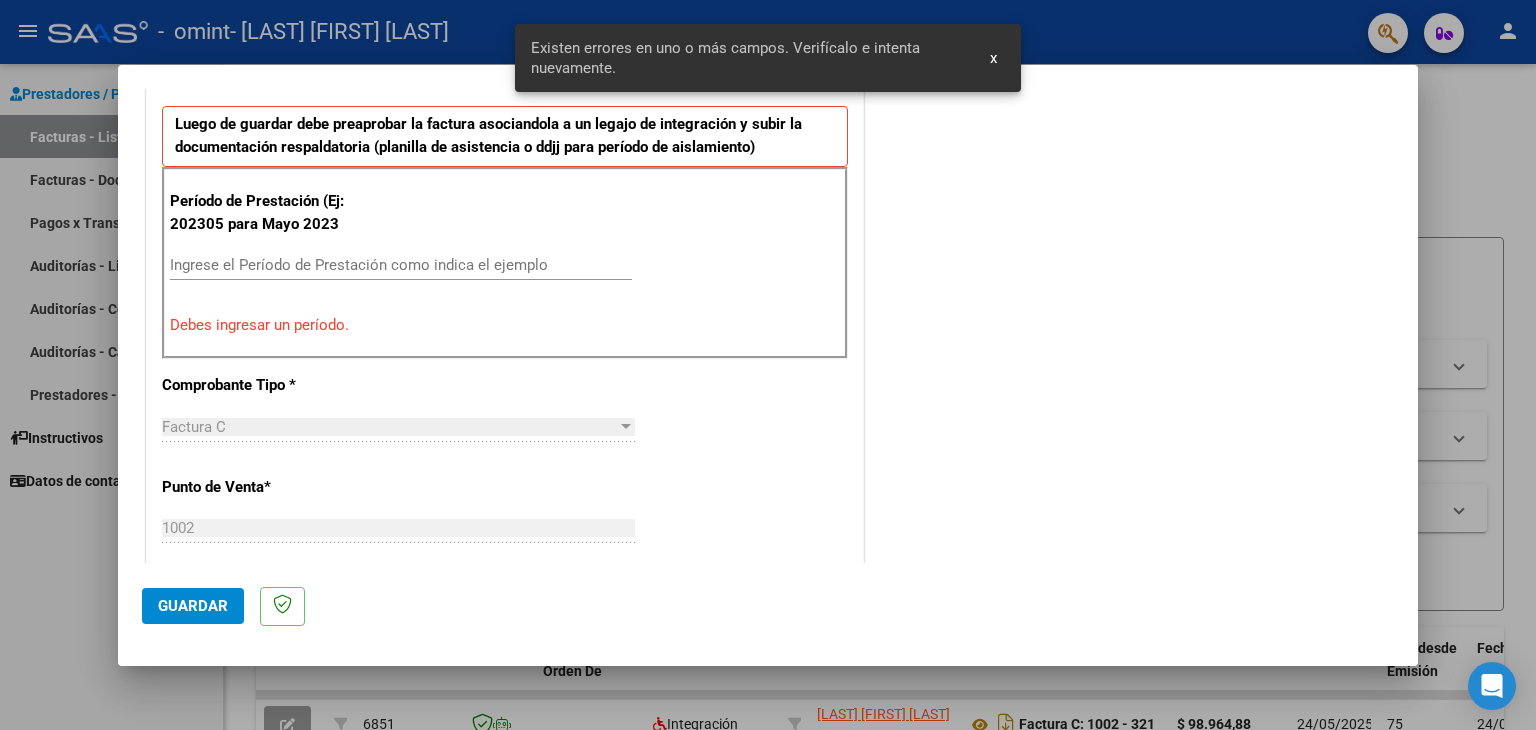 scroll, scrollTop: 420, scrollLeft: 0, axis: vertical 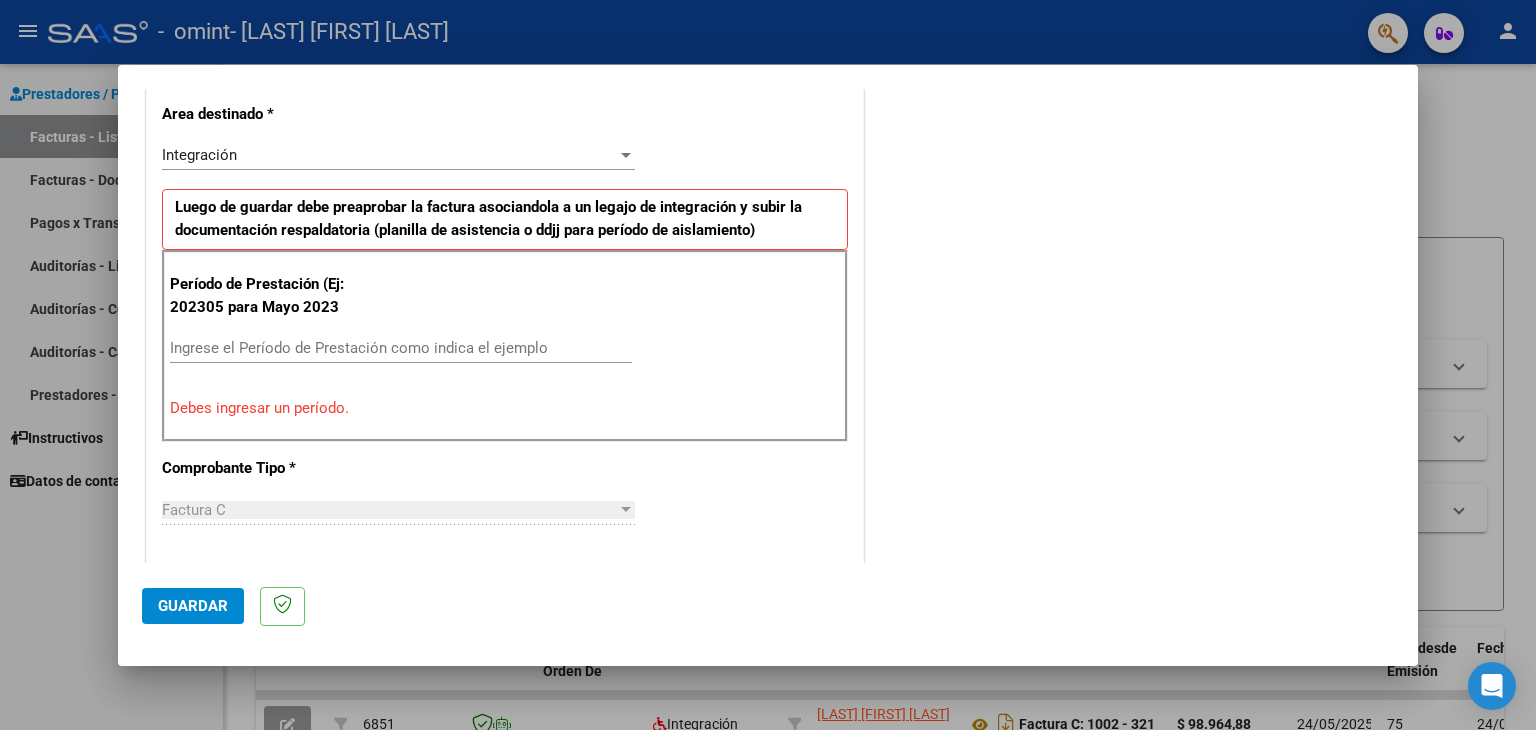 click on "Ingrese el Período de Prestación como indica el ejemplo" at bounding box center [401, 348] 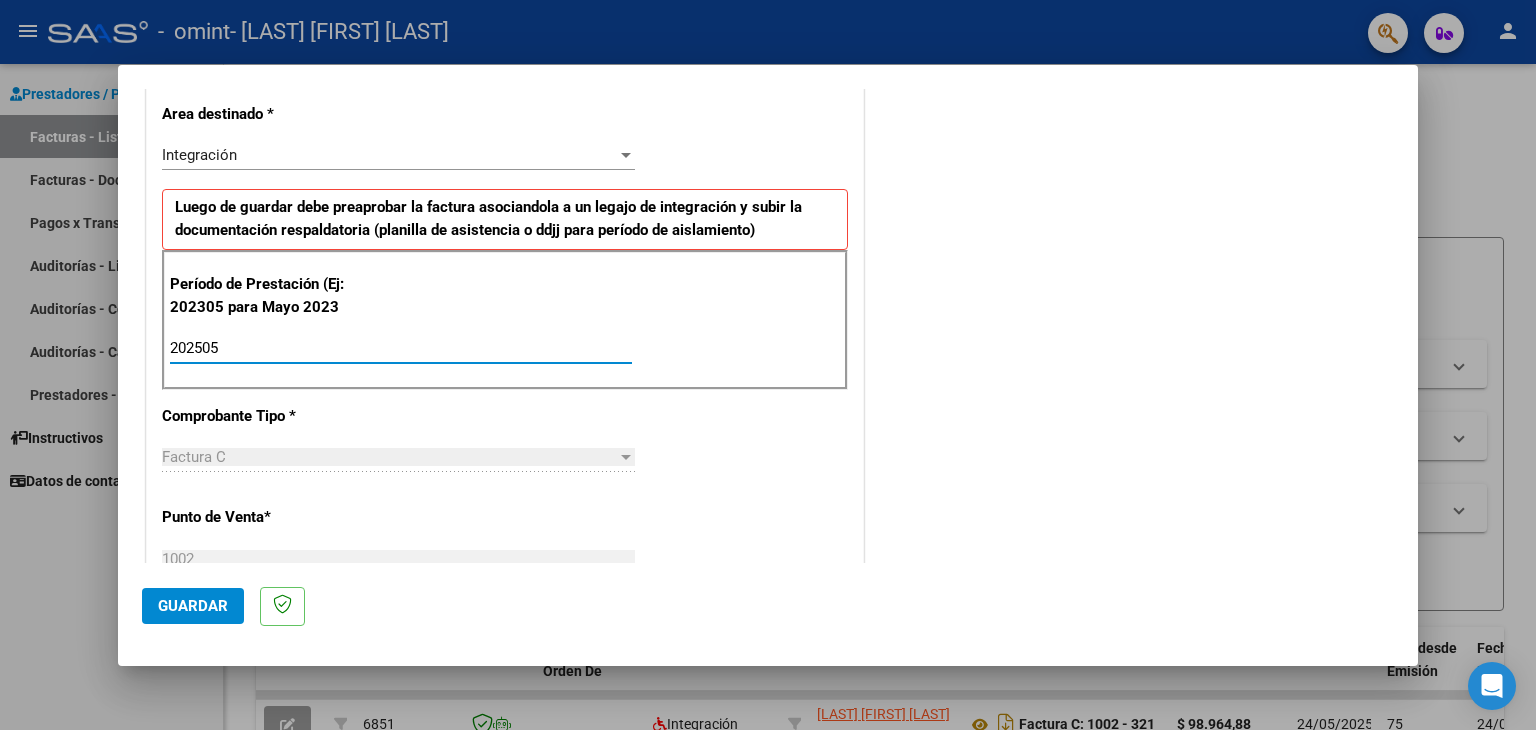 type on "202505" 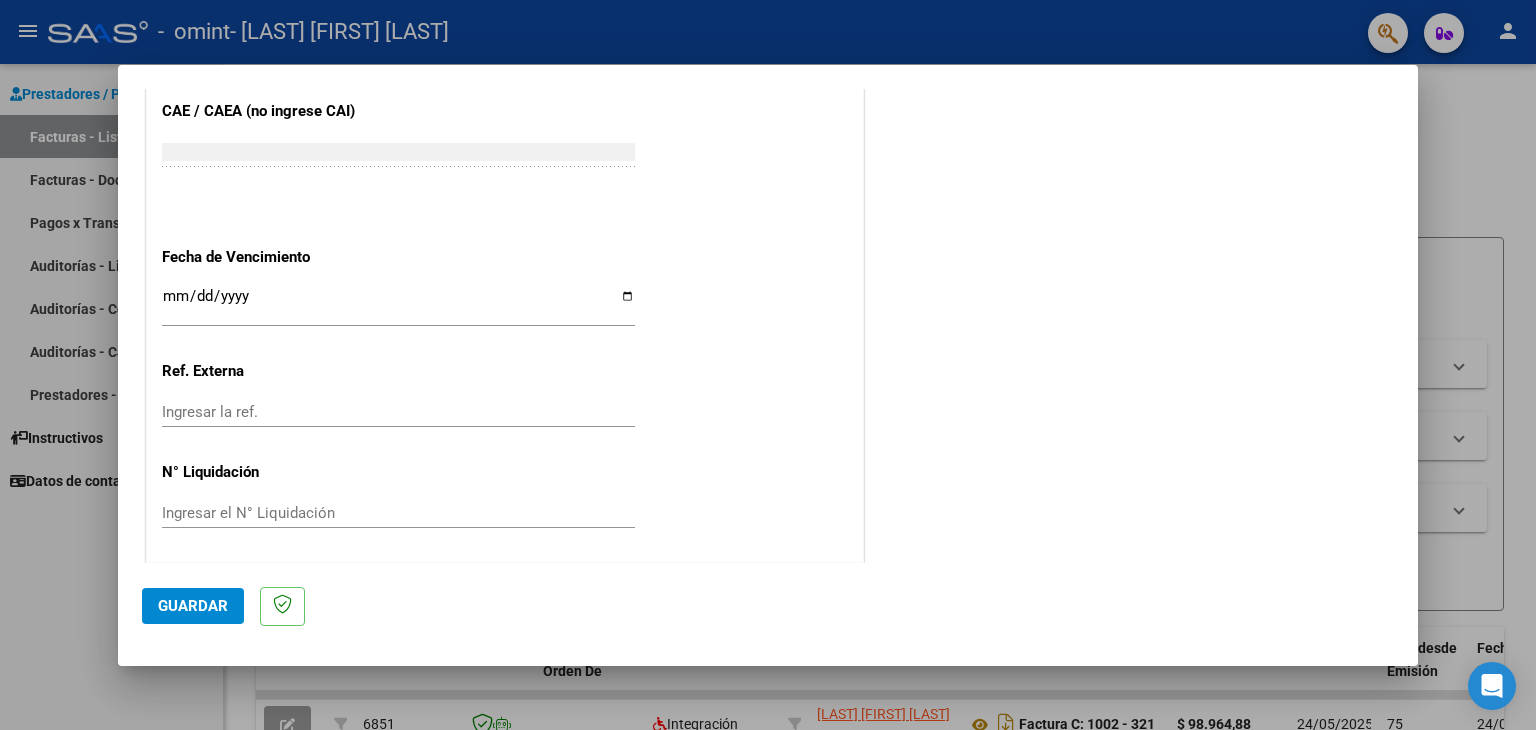 scroll, scrollTop: 1245, scrollLeft: 0, axis: vertical 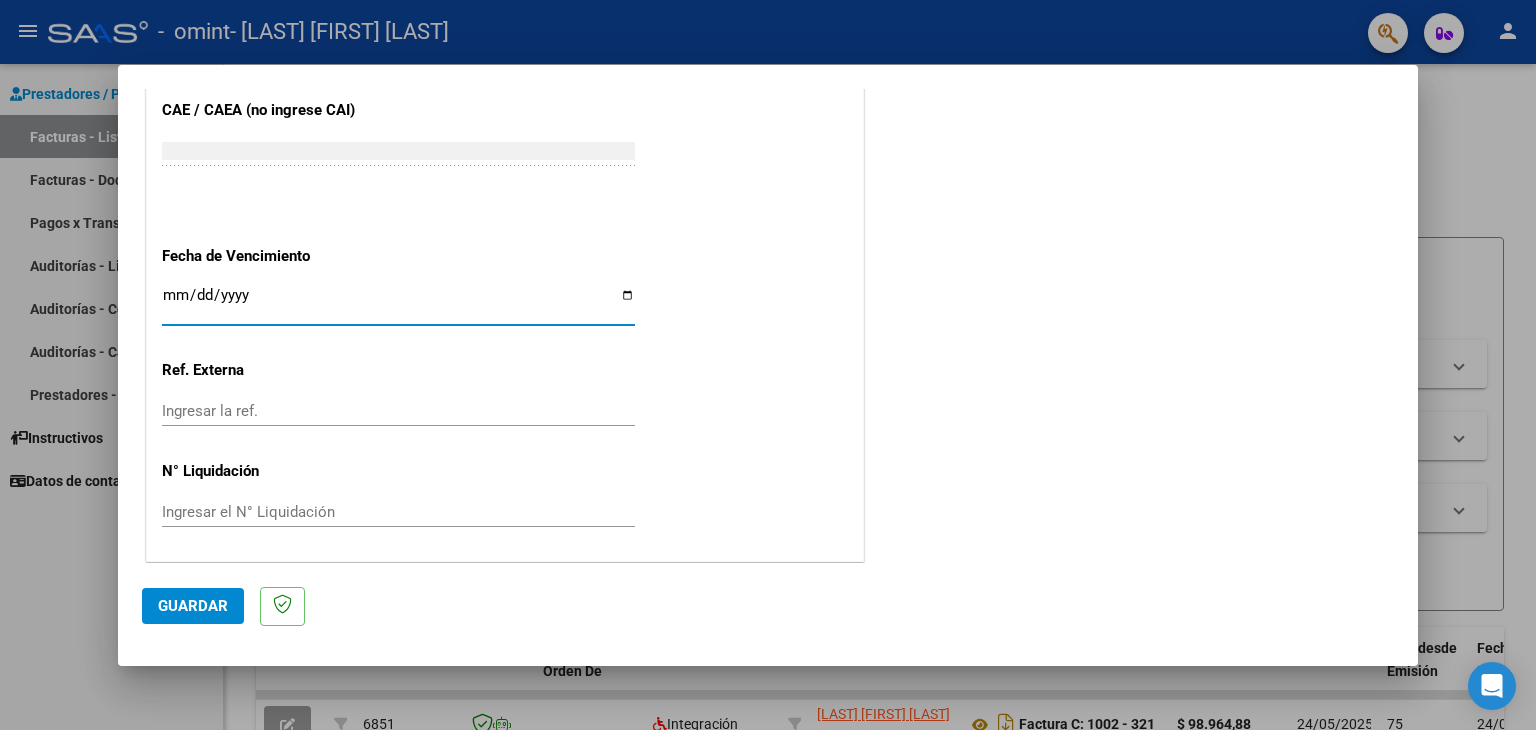 click on "Ingresar la fecha" at bounding box center [398, 303] 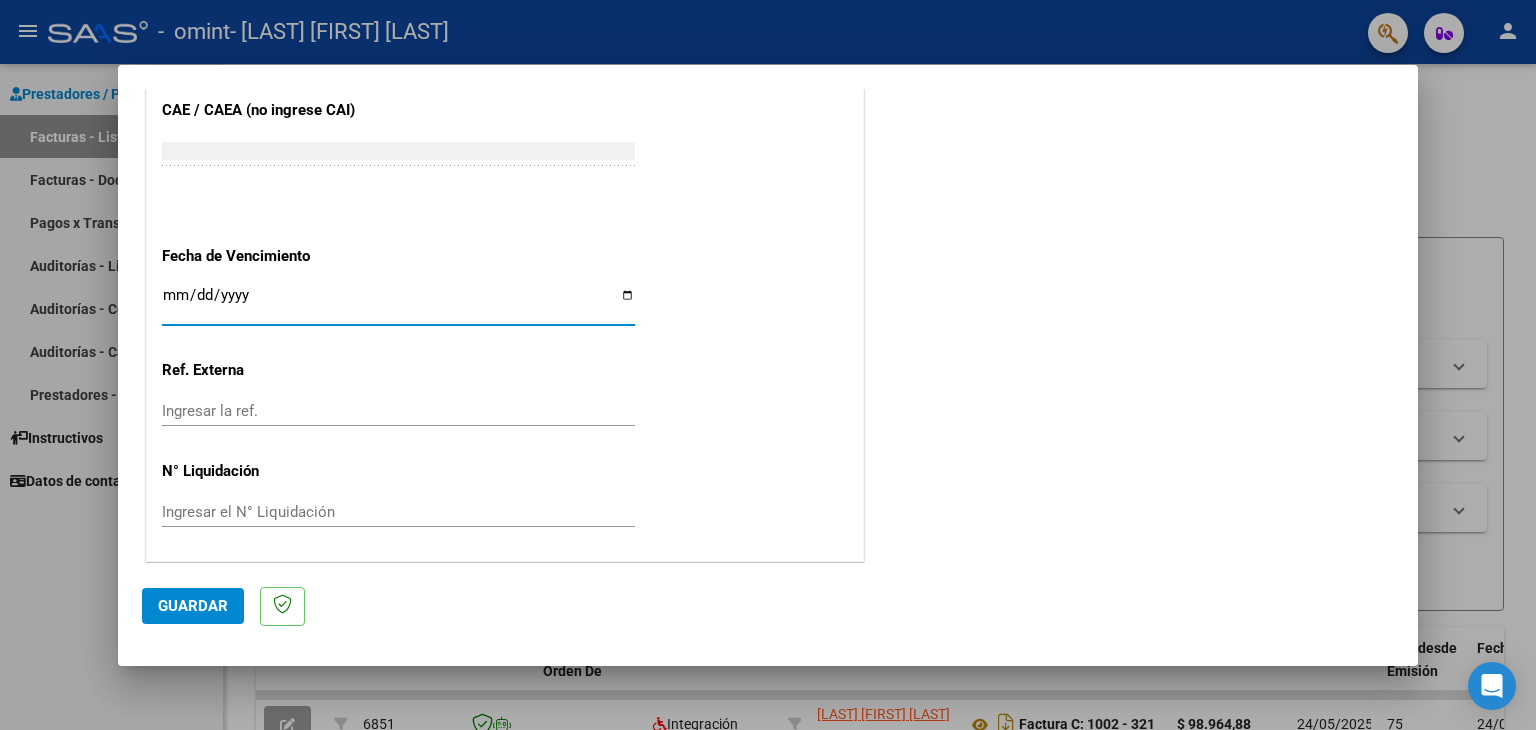 click on "Guardar" 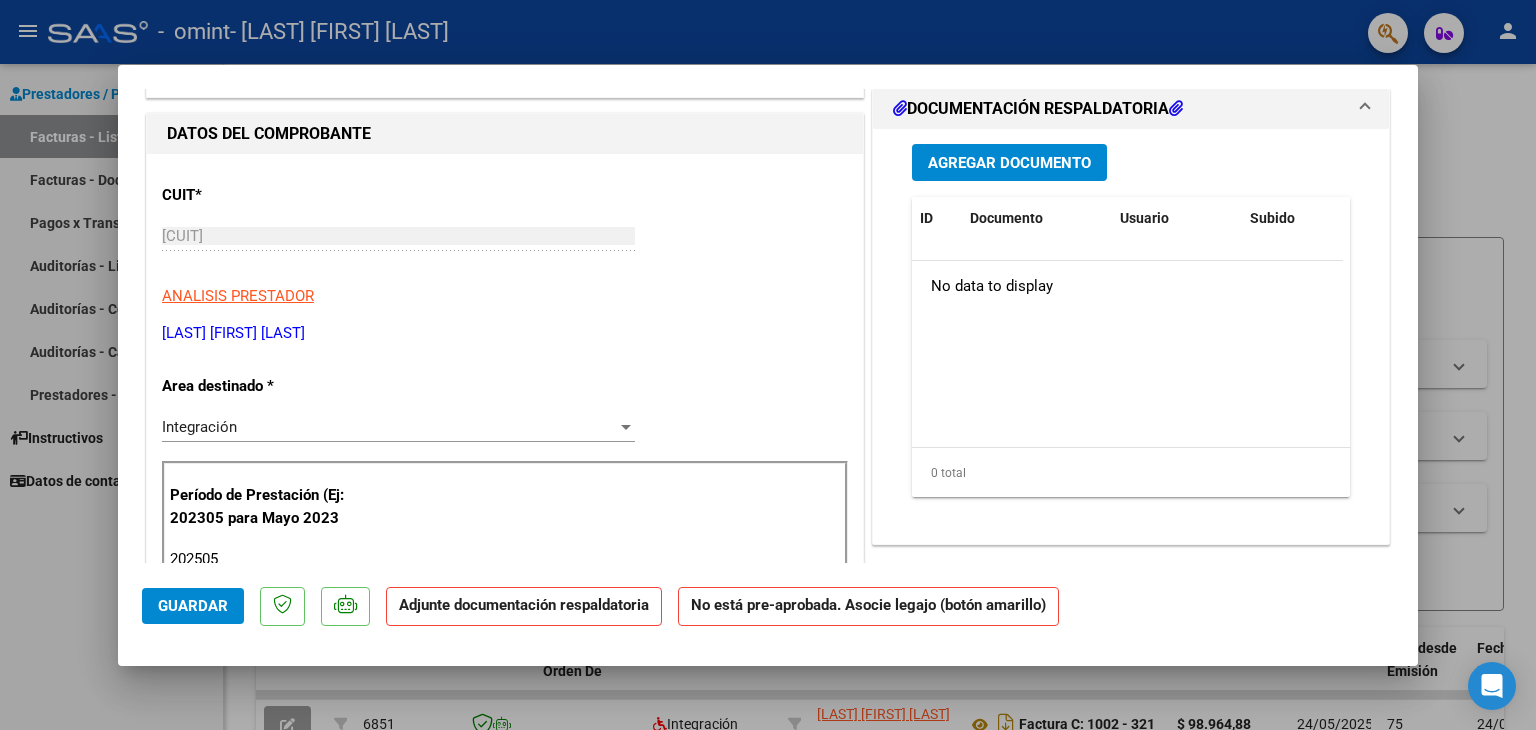 scroll, scrollTop: 0, scrollLeft: 0, axis: both 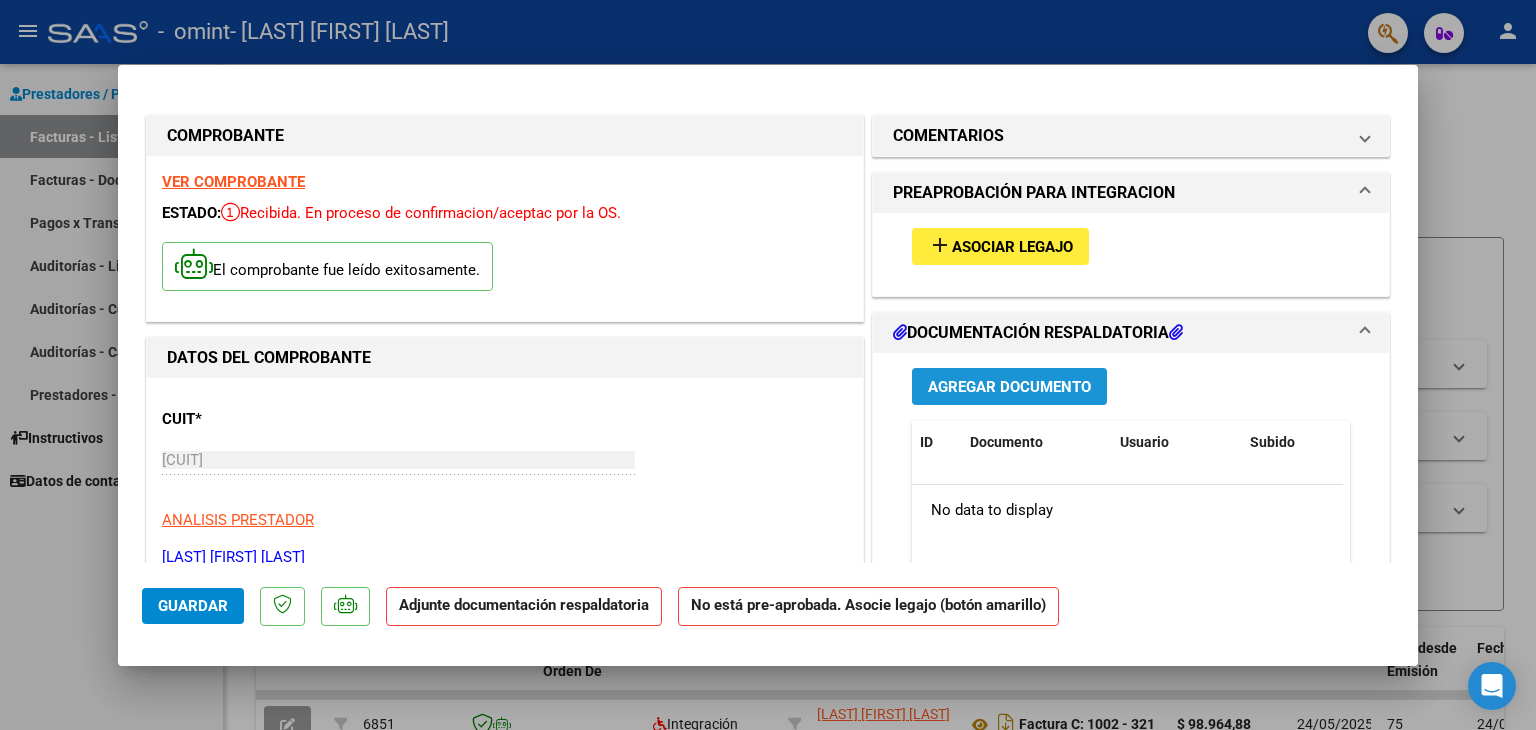 click on "Agregar Documento" at bounding box center (1009, 387) 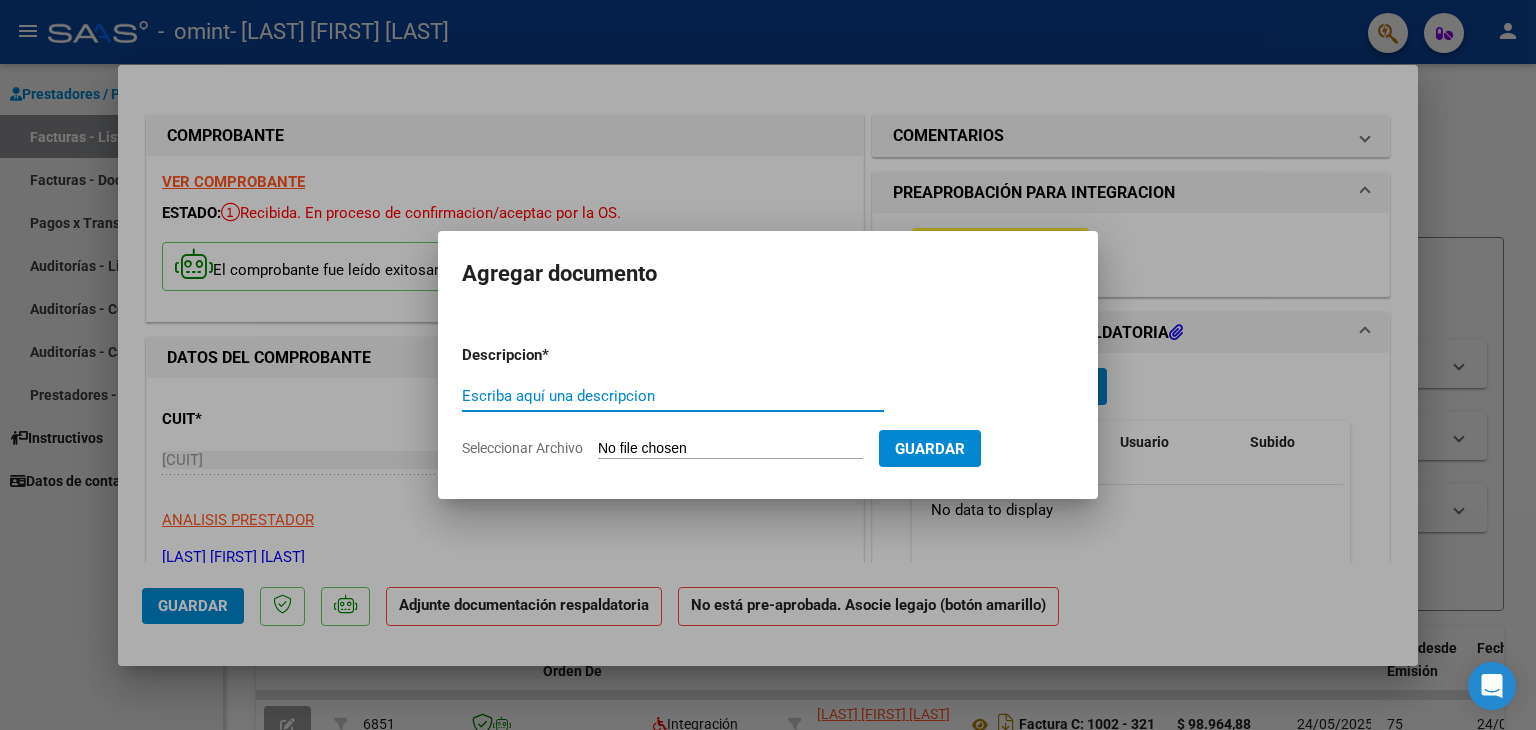 click on "Seleccionar Archivo" 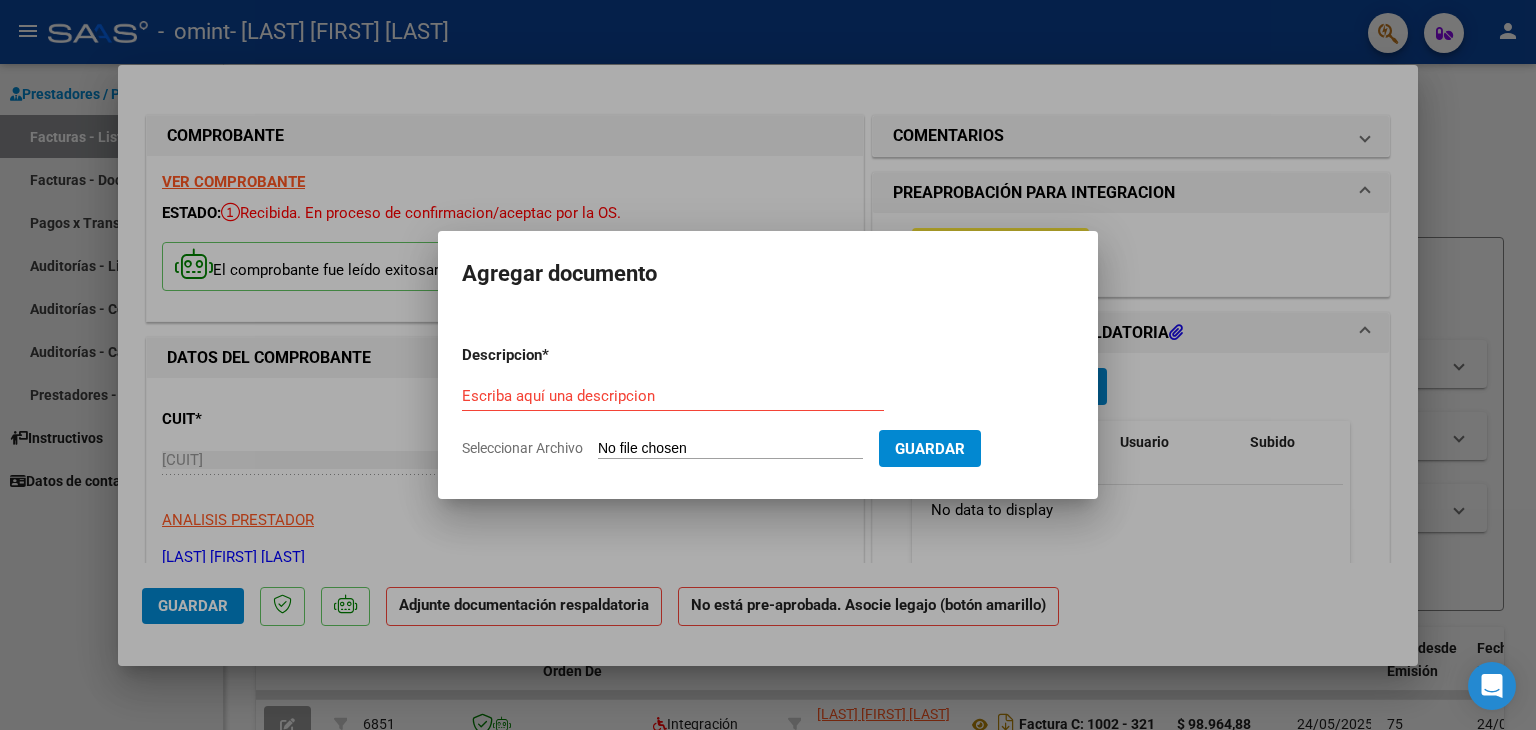 click on "Descripcion  *   Escriba aquí una descripcion  Seleccionar Archivo Guardar" at bounding box center (768, 402) 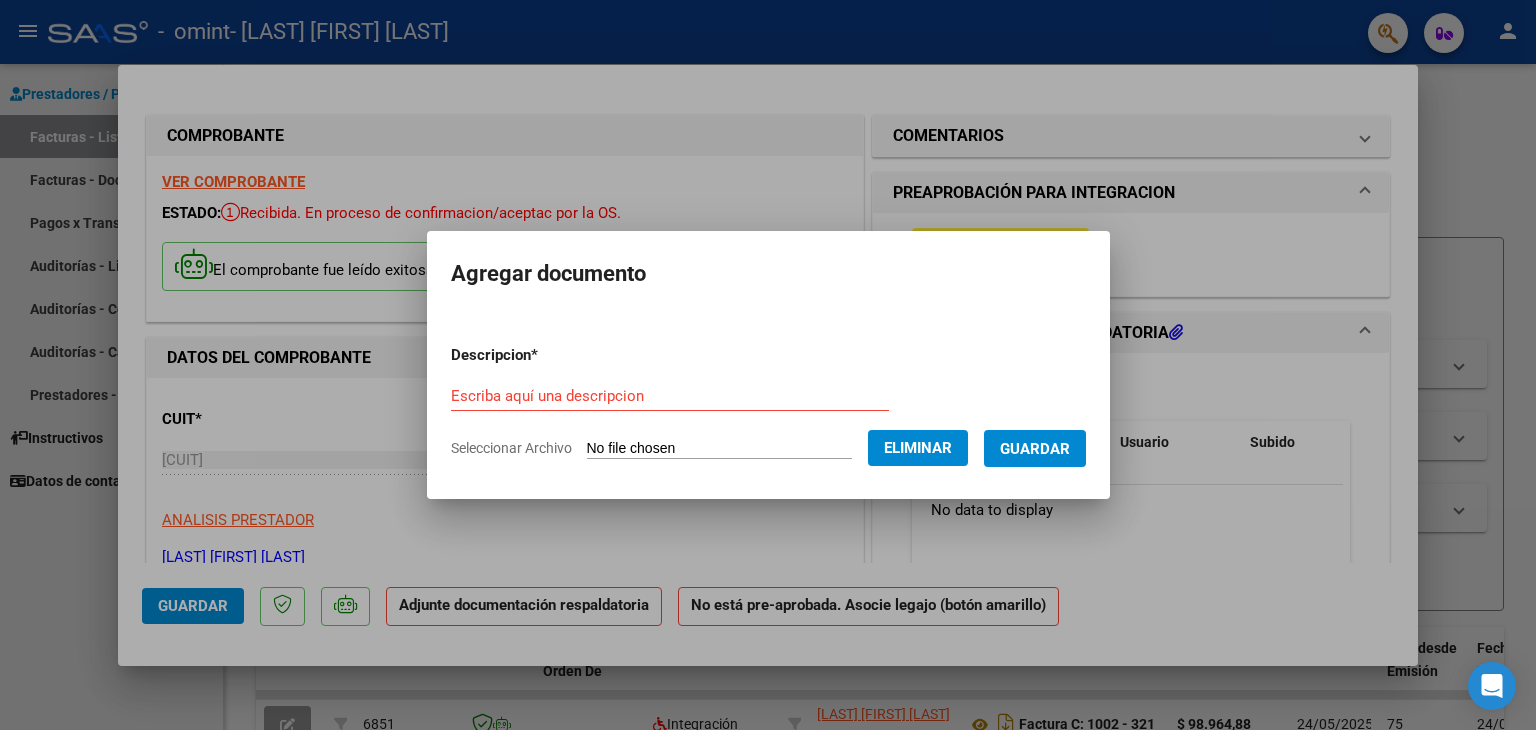 click on "Guardar" at bounding box center (1035, 449) 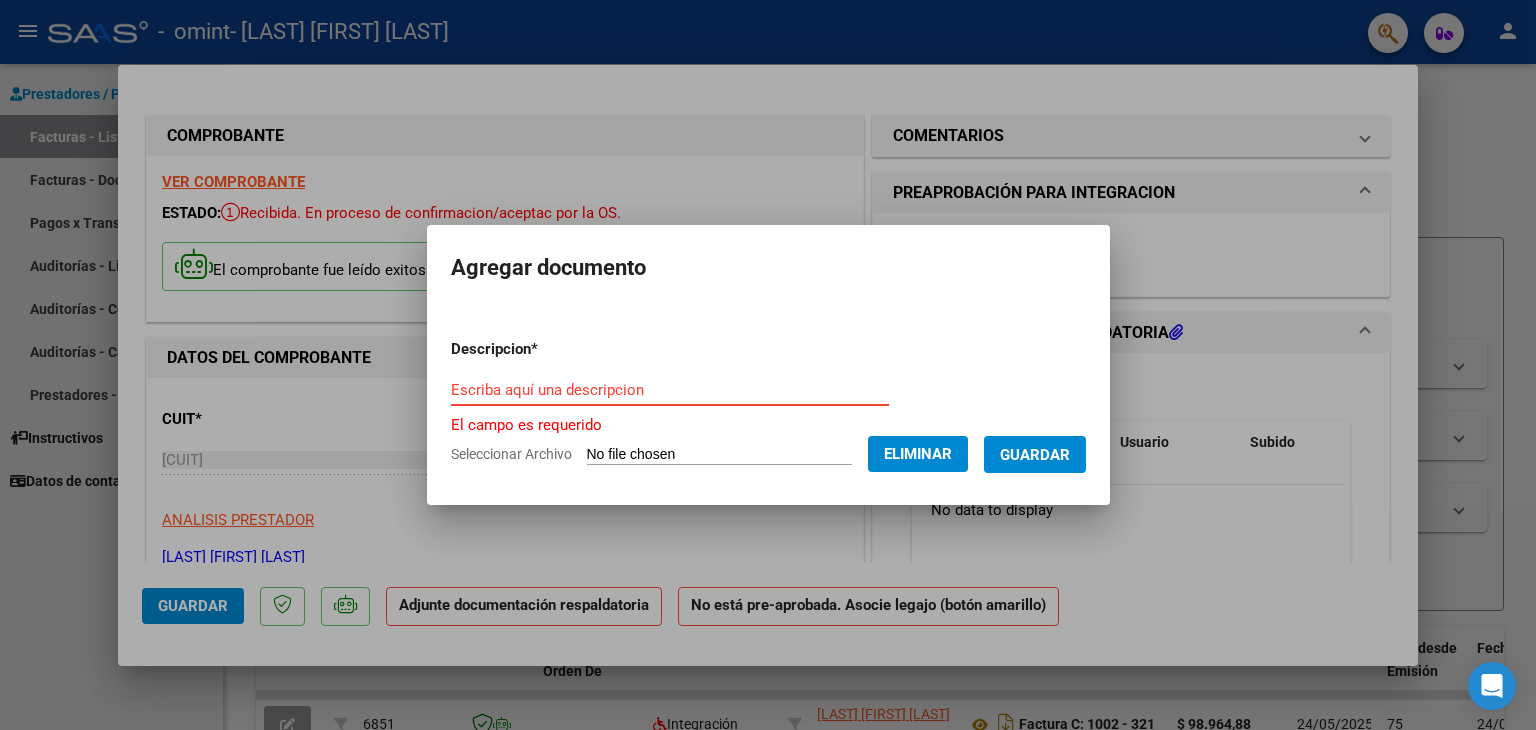 click on "Escriba aquí una descripcion" at bounding box center (670, 390) 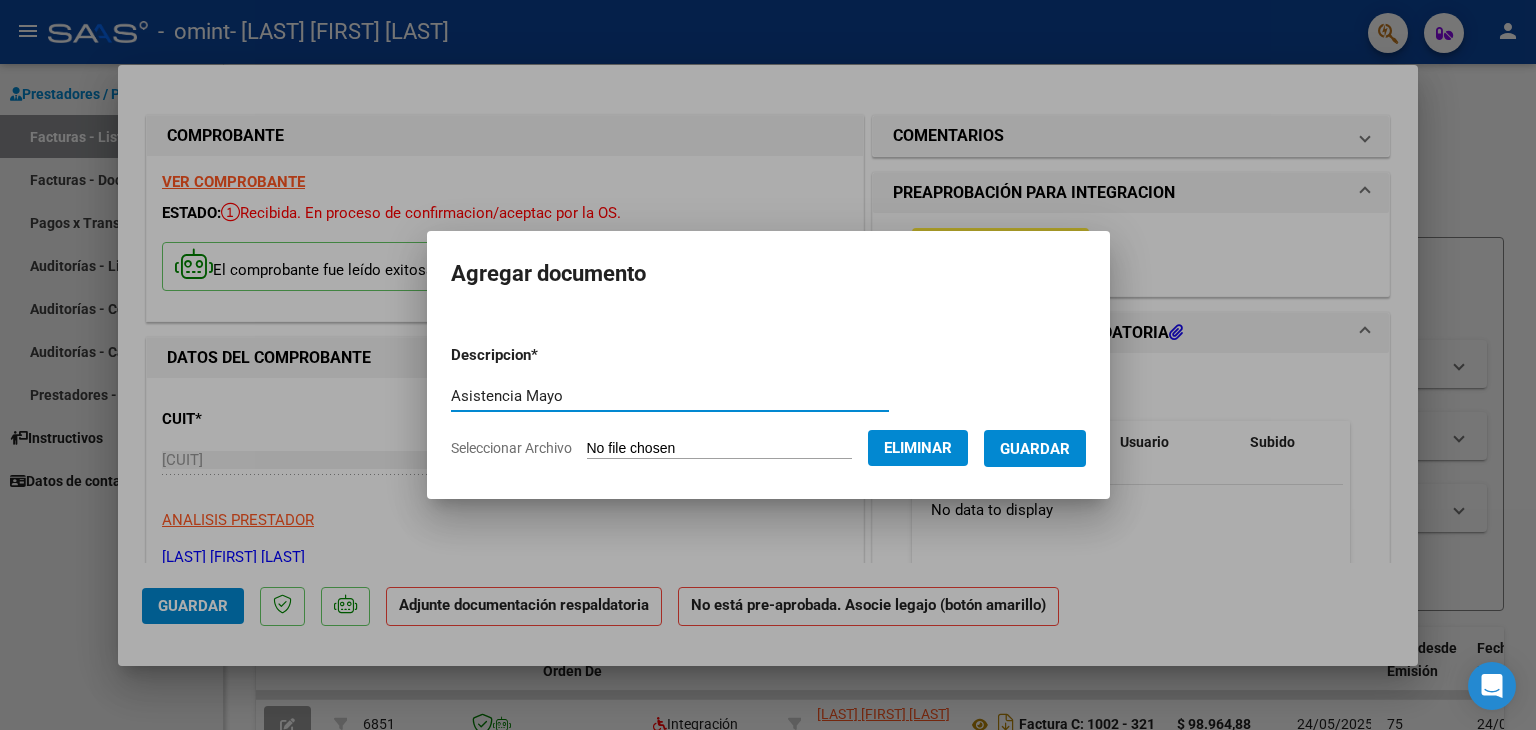 type on "Asistencia Mayo" 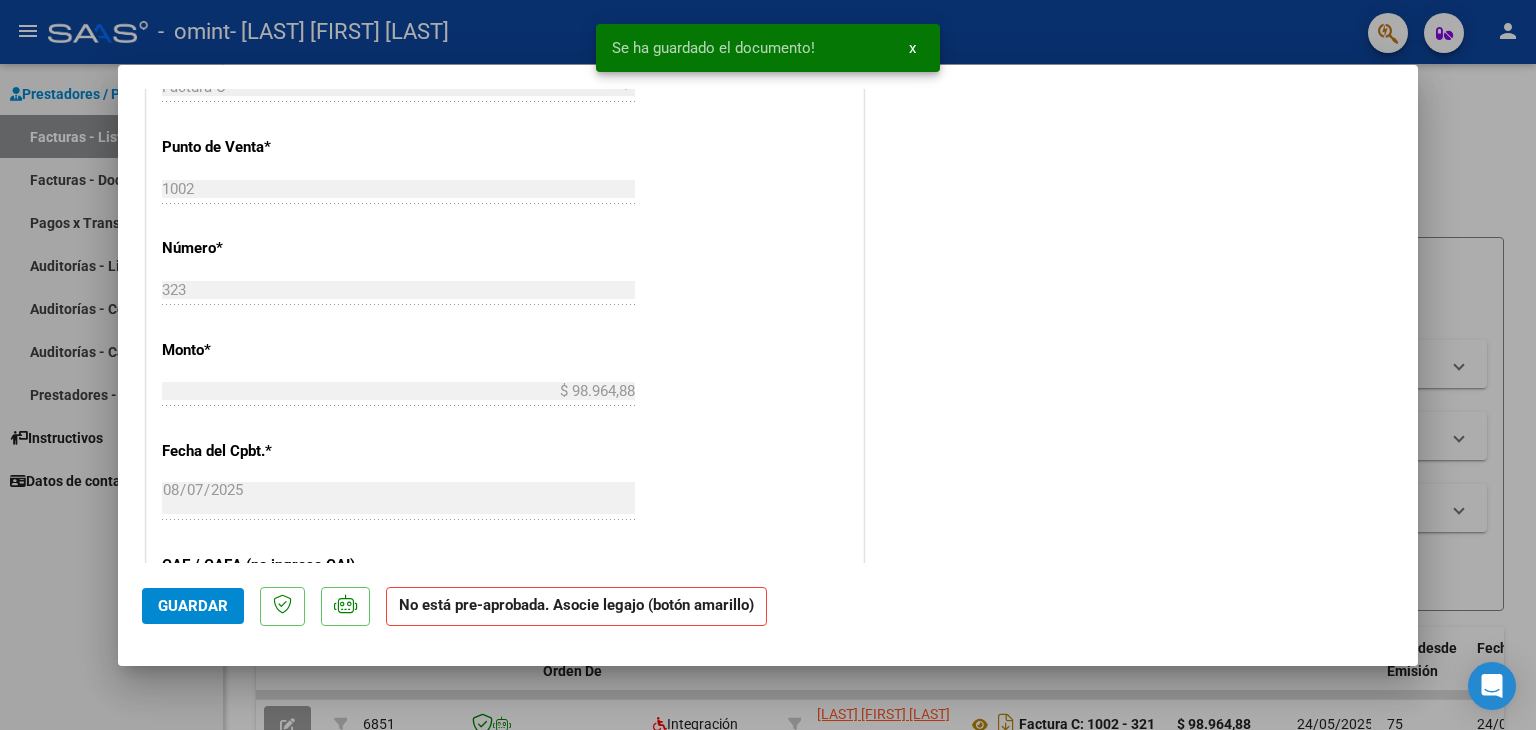 scroll, scrollTop: 900, scrollLeft: 0, axis: vertical 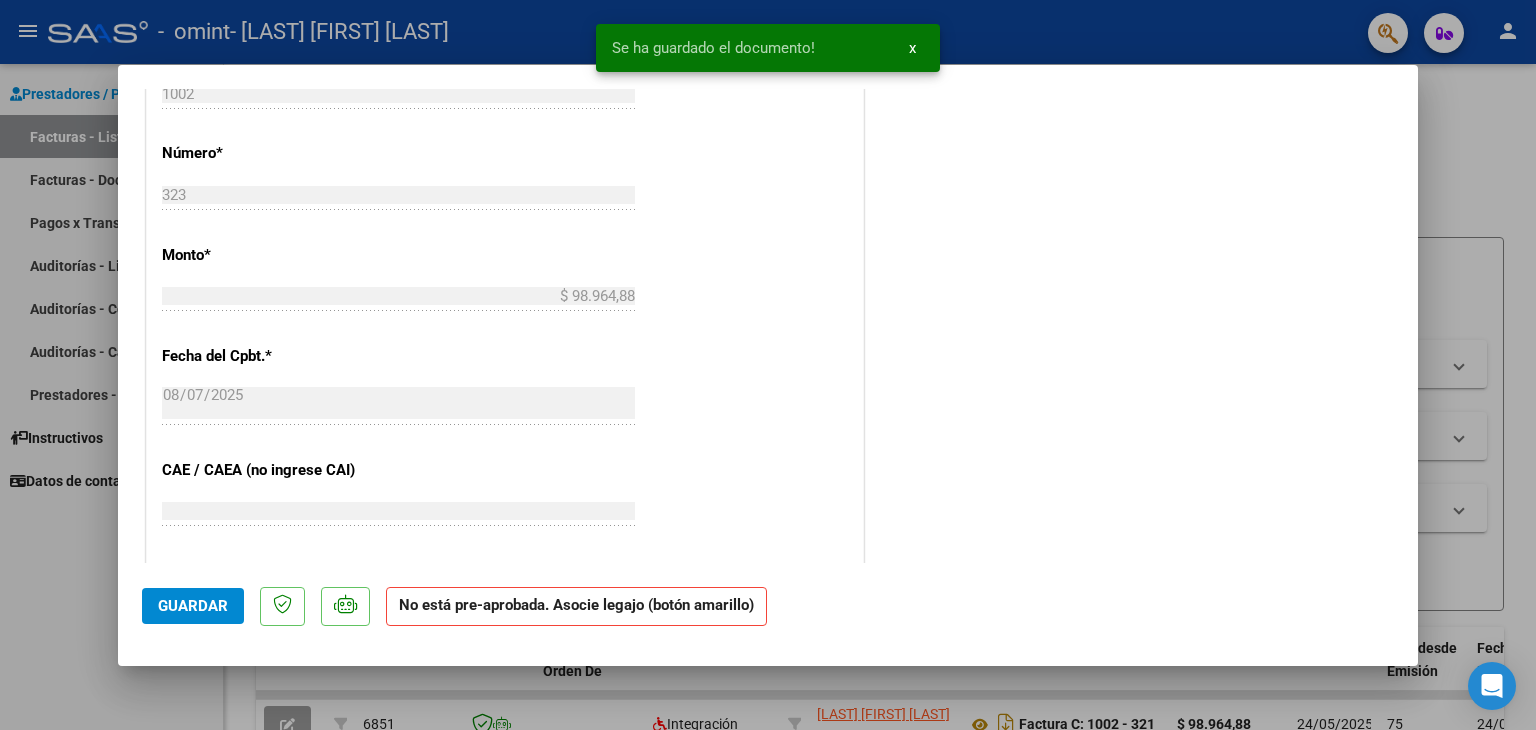 click on "Guardar" 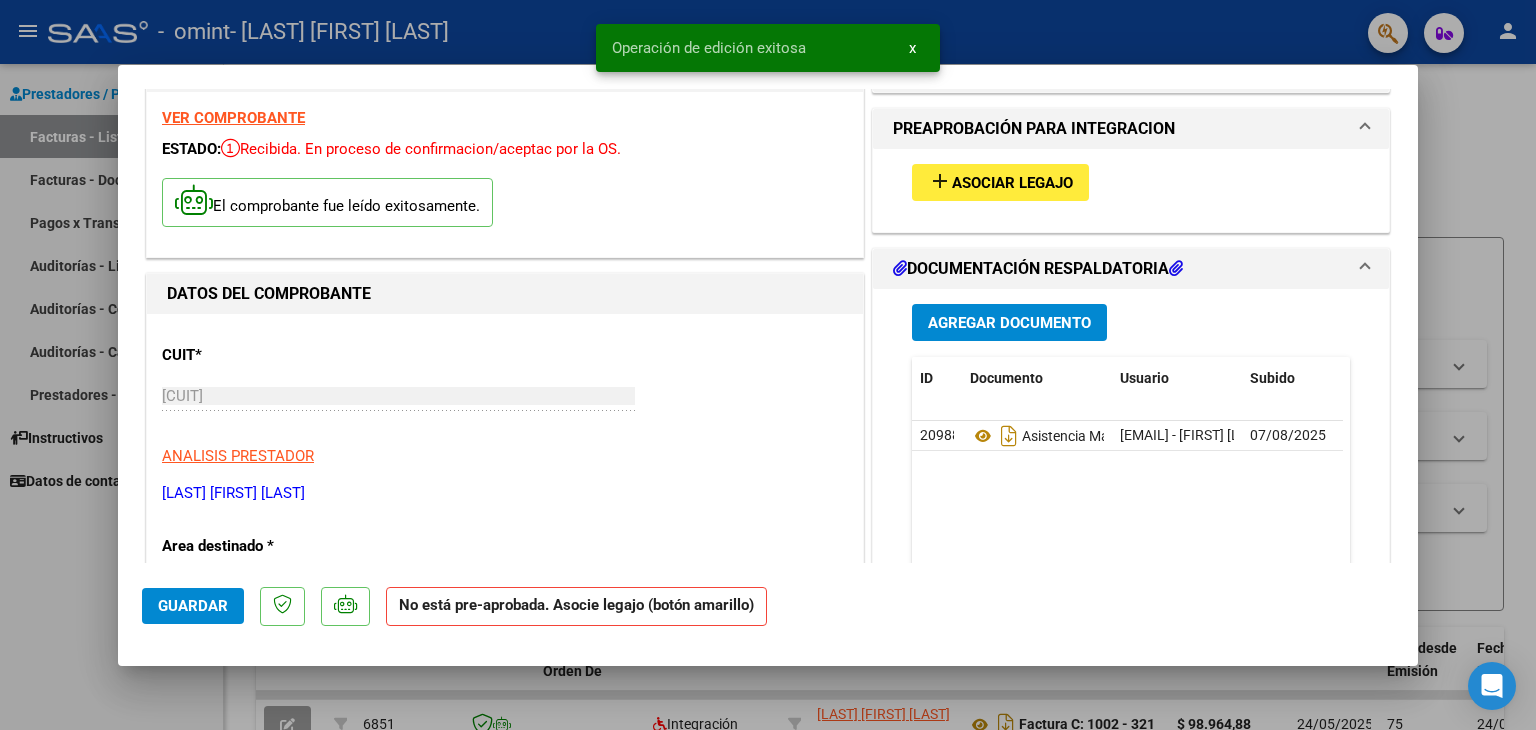 scroll, scrollTop: 0, scrollLeft: 0, axis: both 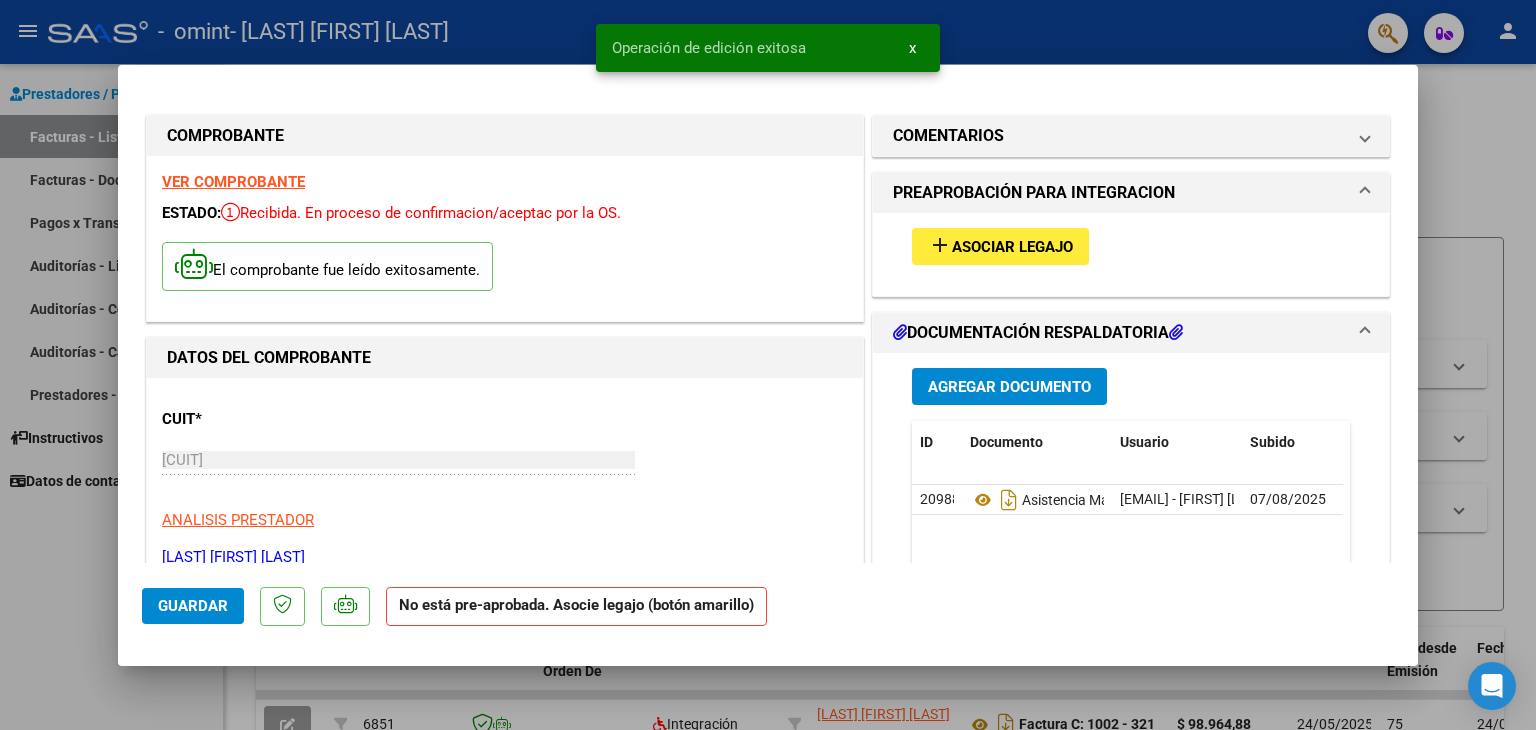click at bounding box center [768, 365] 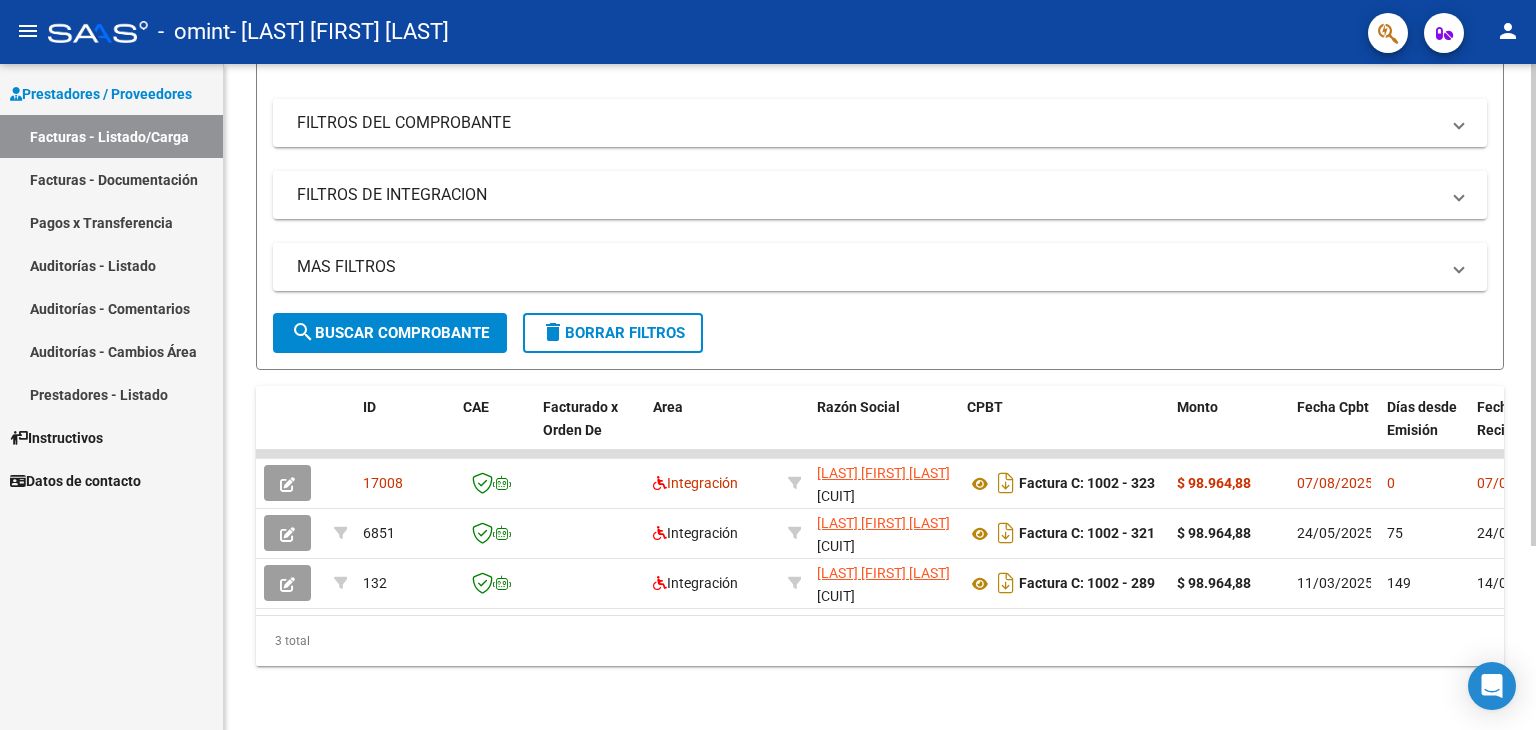 scroll, scrollTop: 0, scrollLeft: 0, axis: both 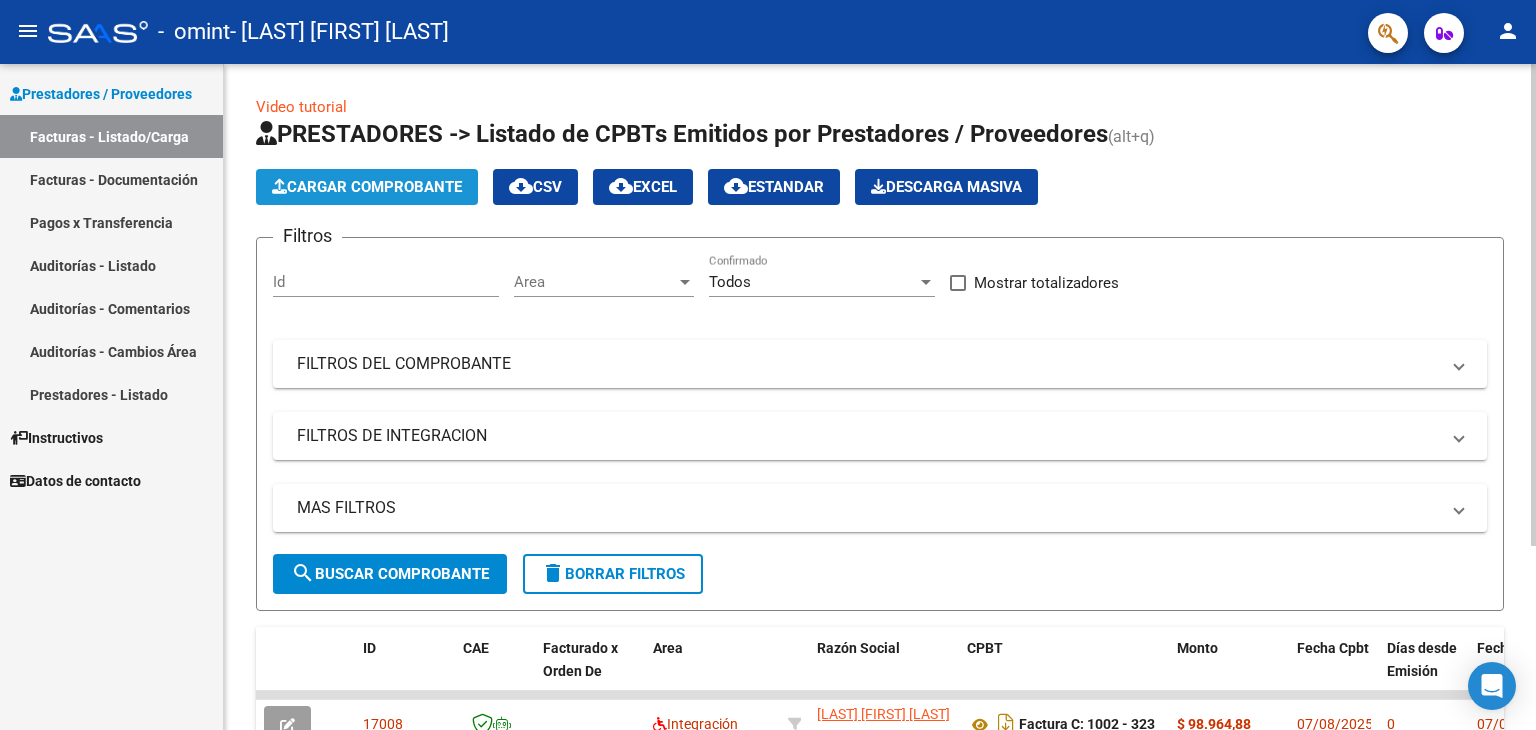click on "Cargar Comprobante" 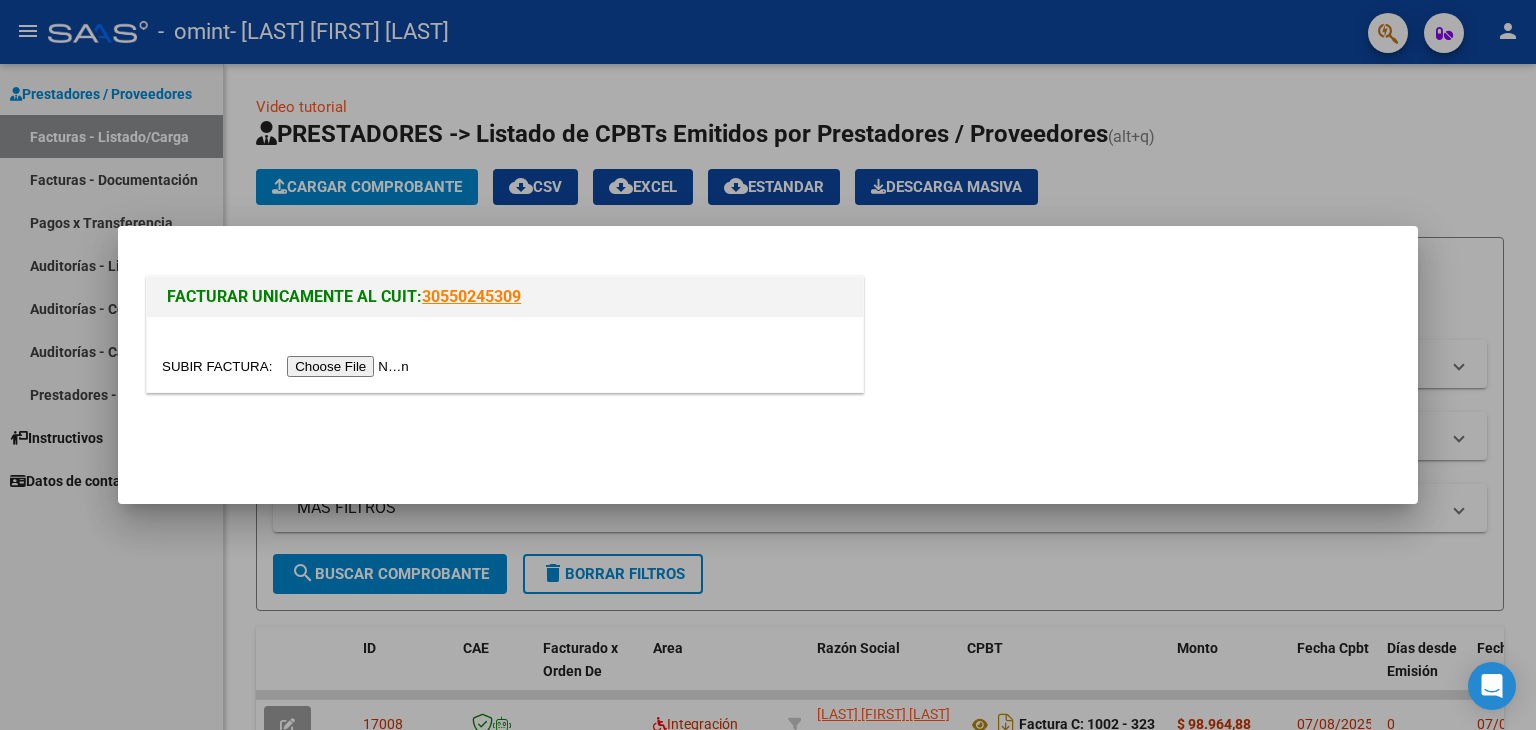 click at bounding box center [288, 366] 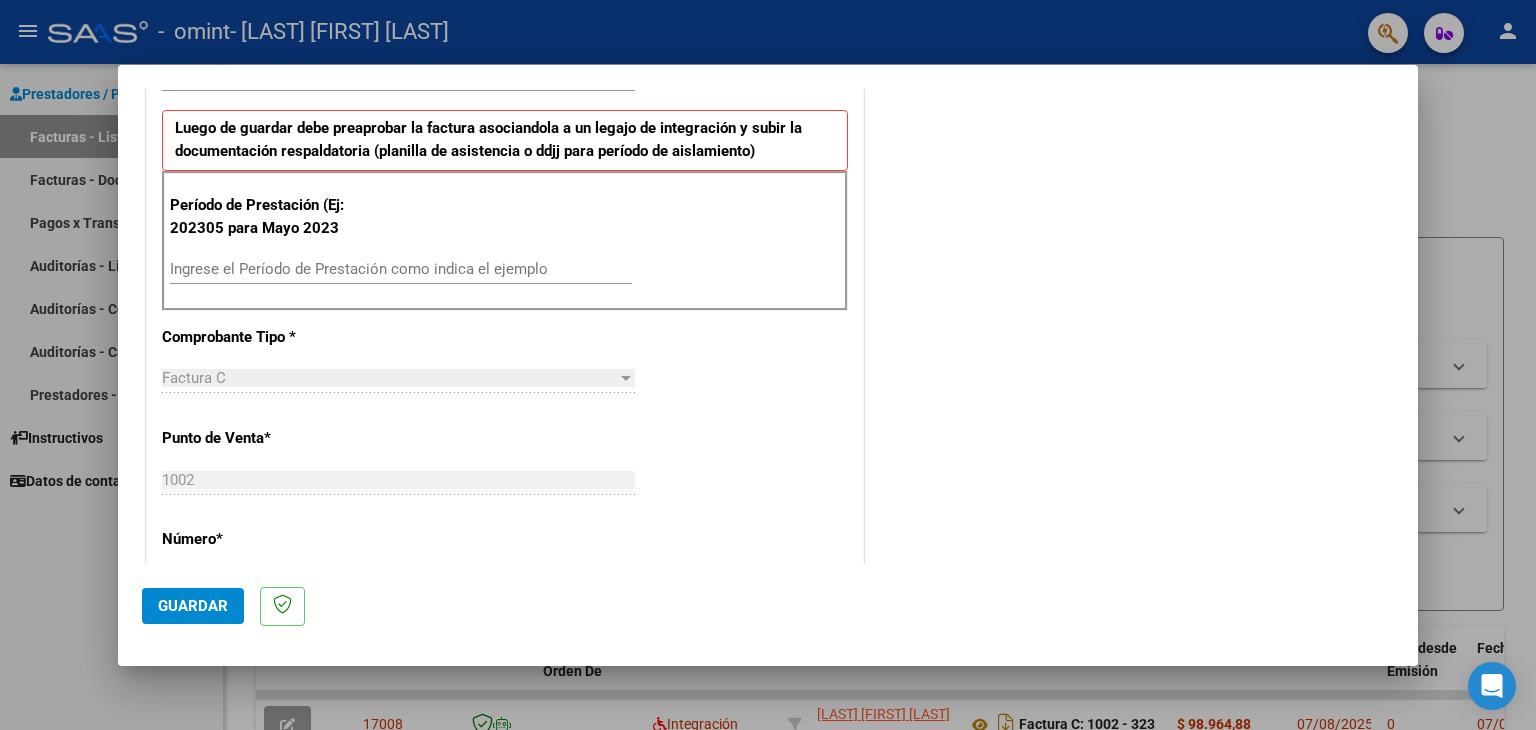 scroll, scrollTop: 500, scrollLeft: 0, axis: vertical 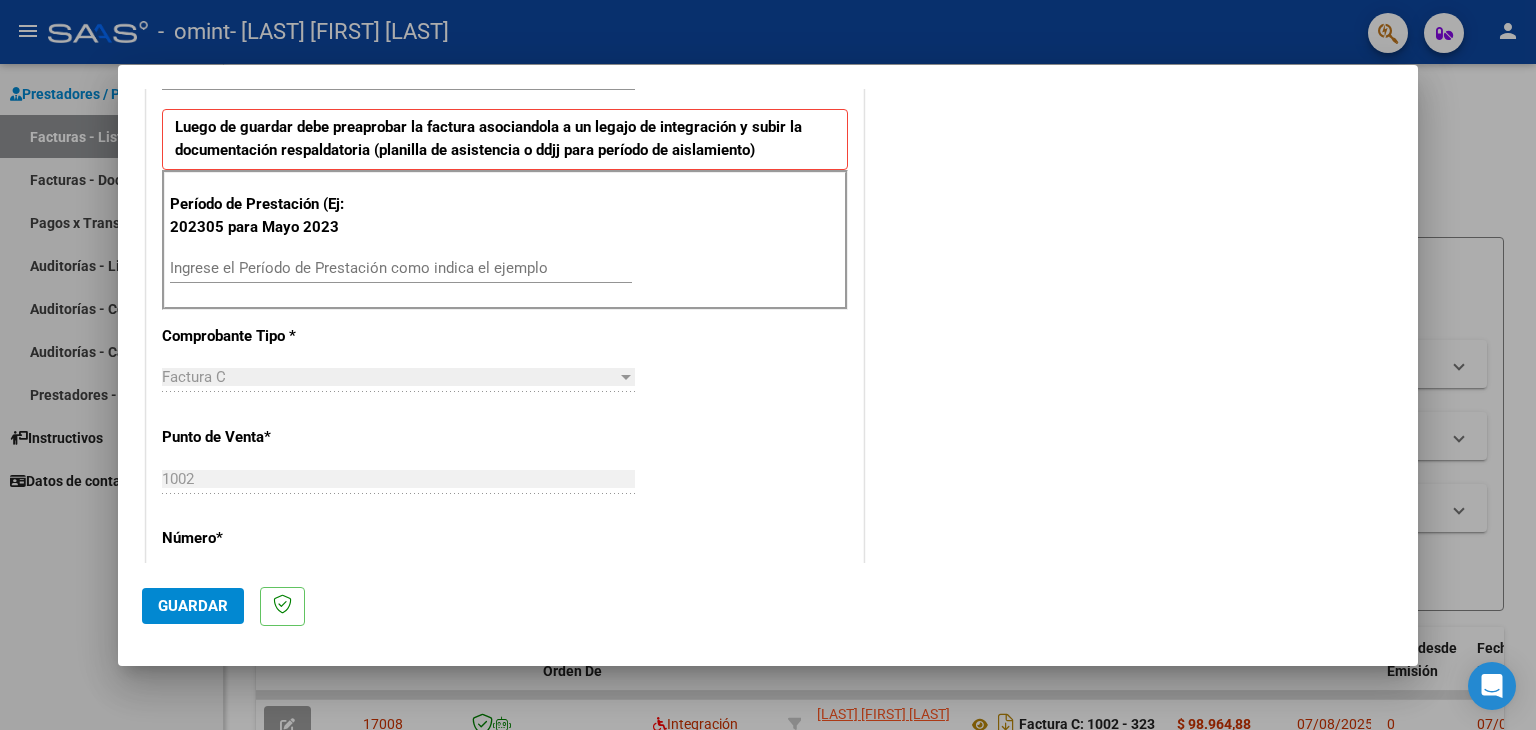 click on "Ingrese el Período de Prestación como indica el ejemplo" at bounding box center (401, 268) 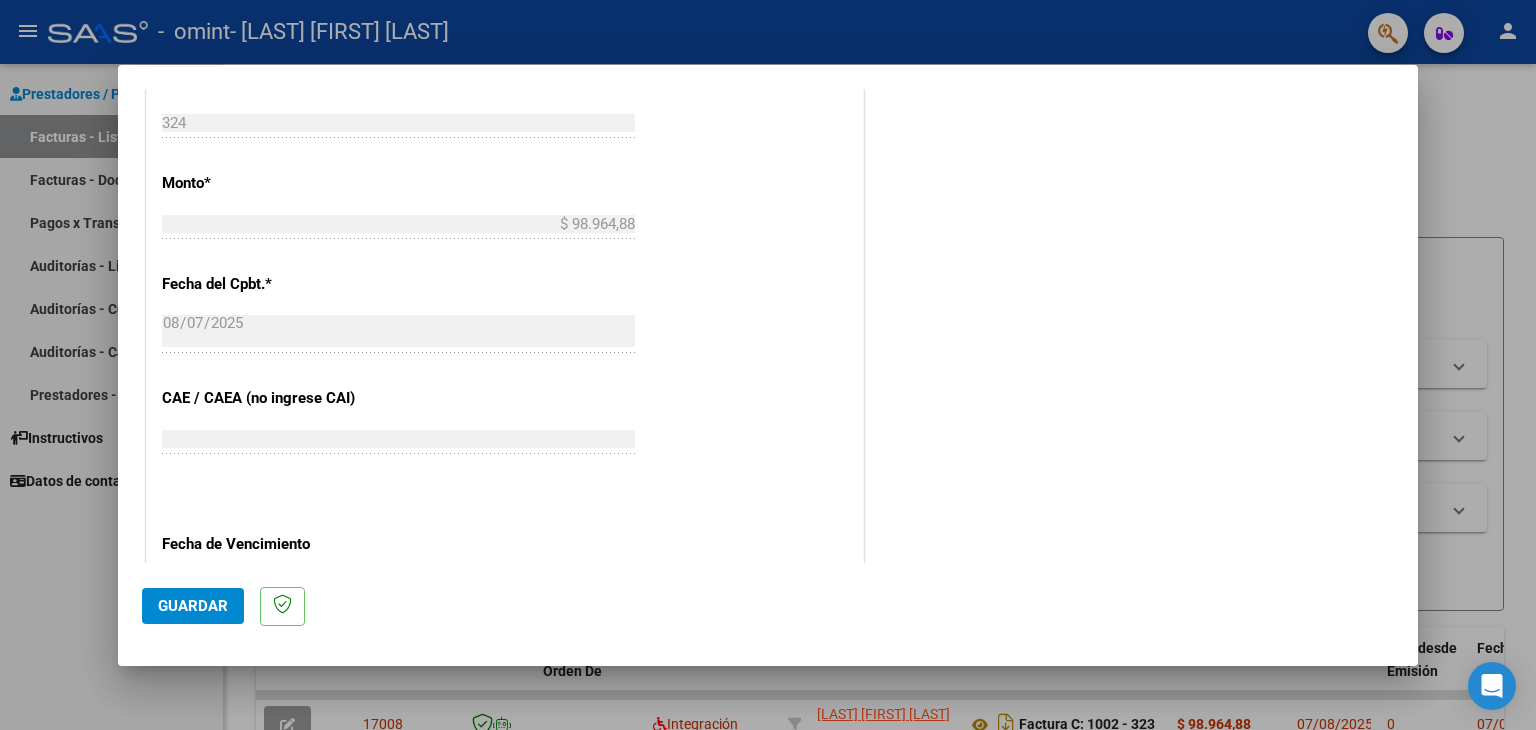 scroll, scrollTop: 1100, scrollLeft: 0, axis: vertical 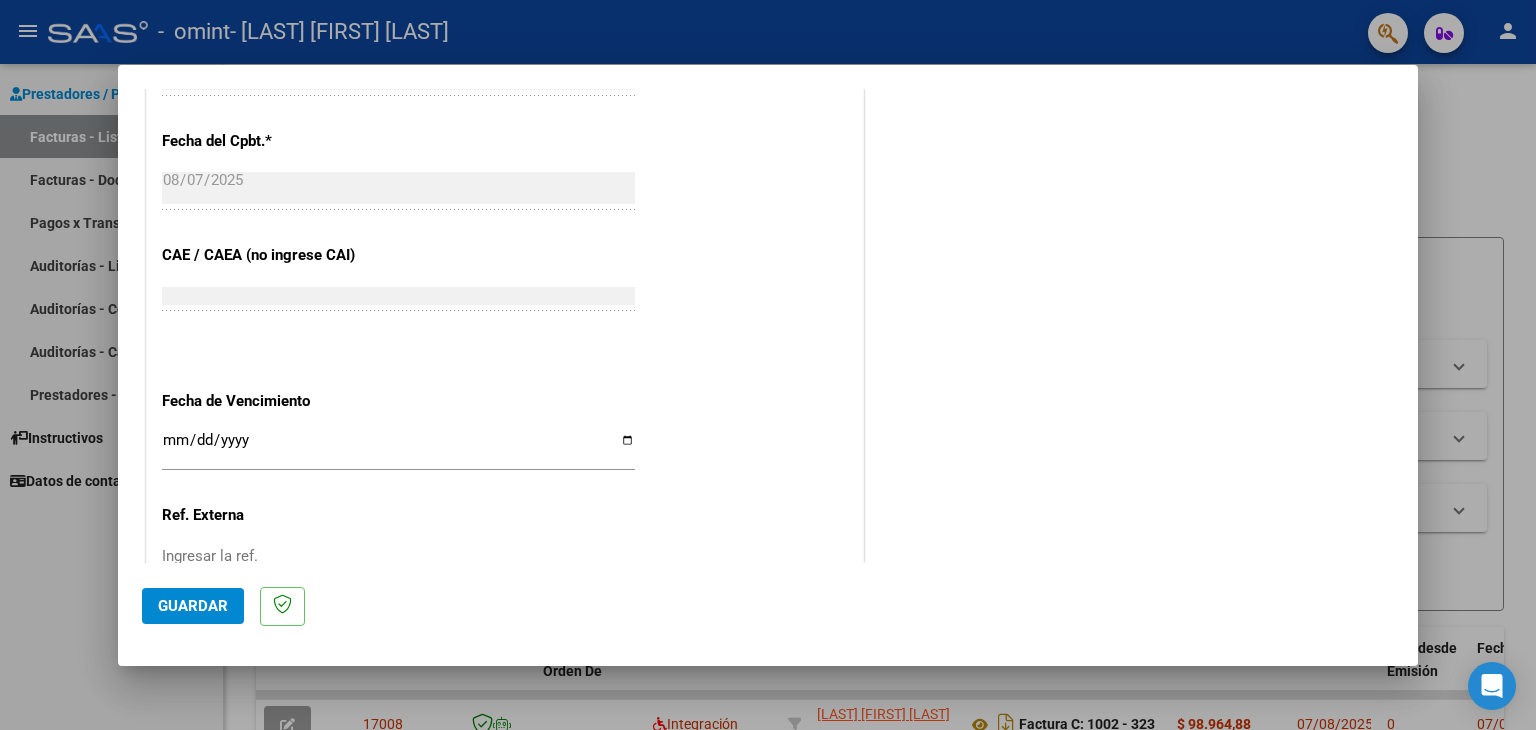 type on "202506" 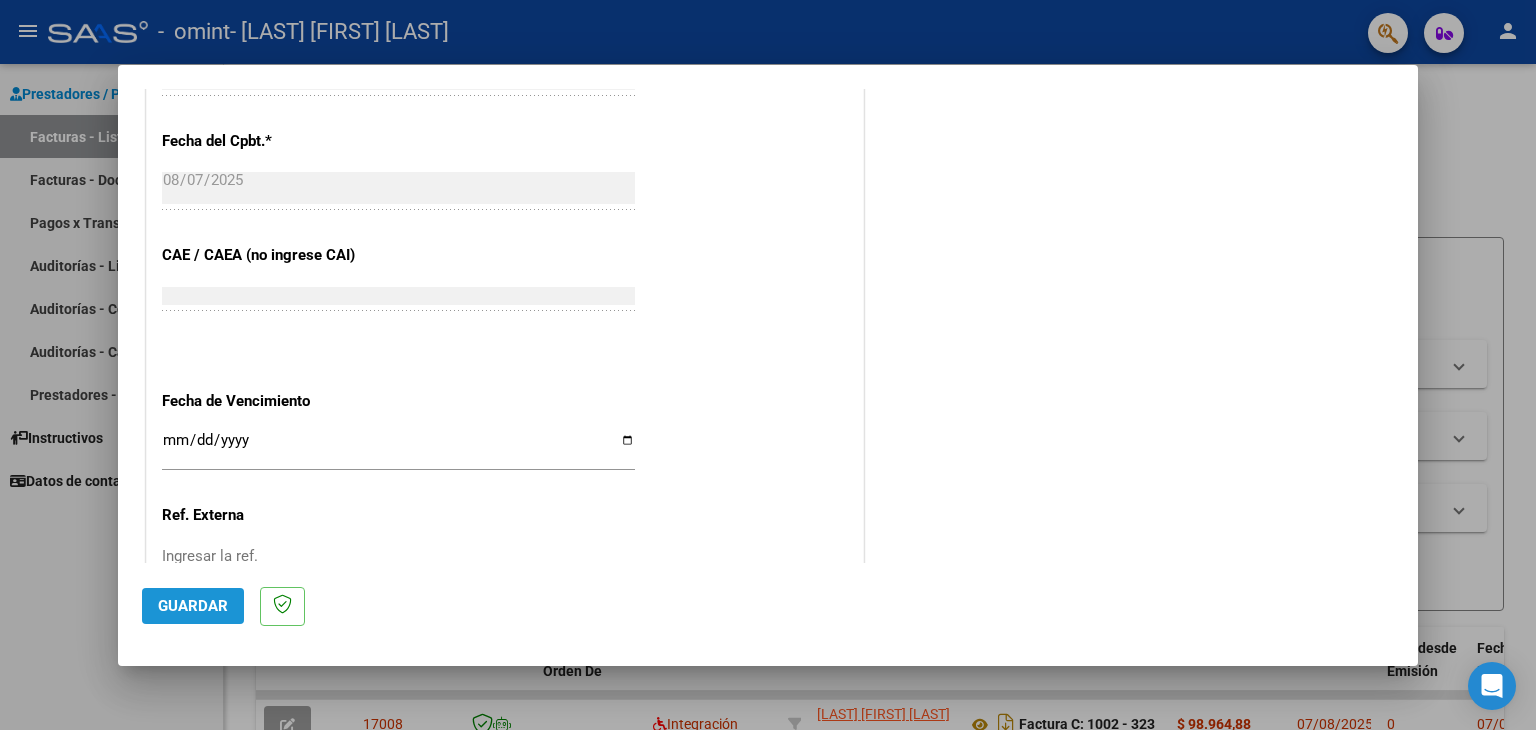 click on "Guardar" 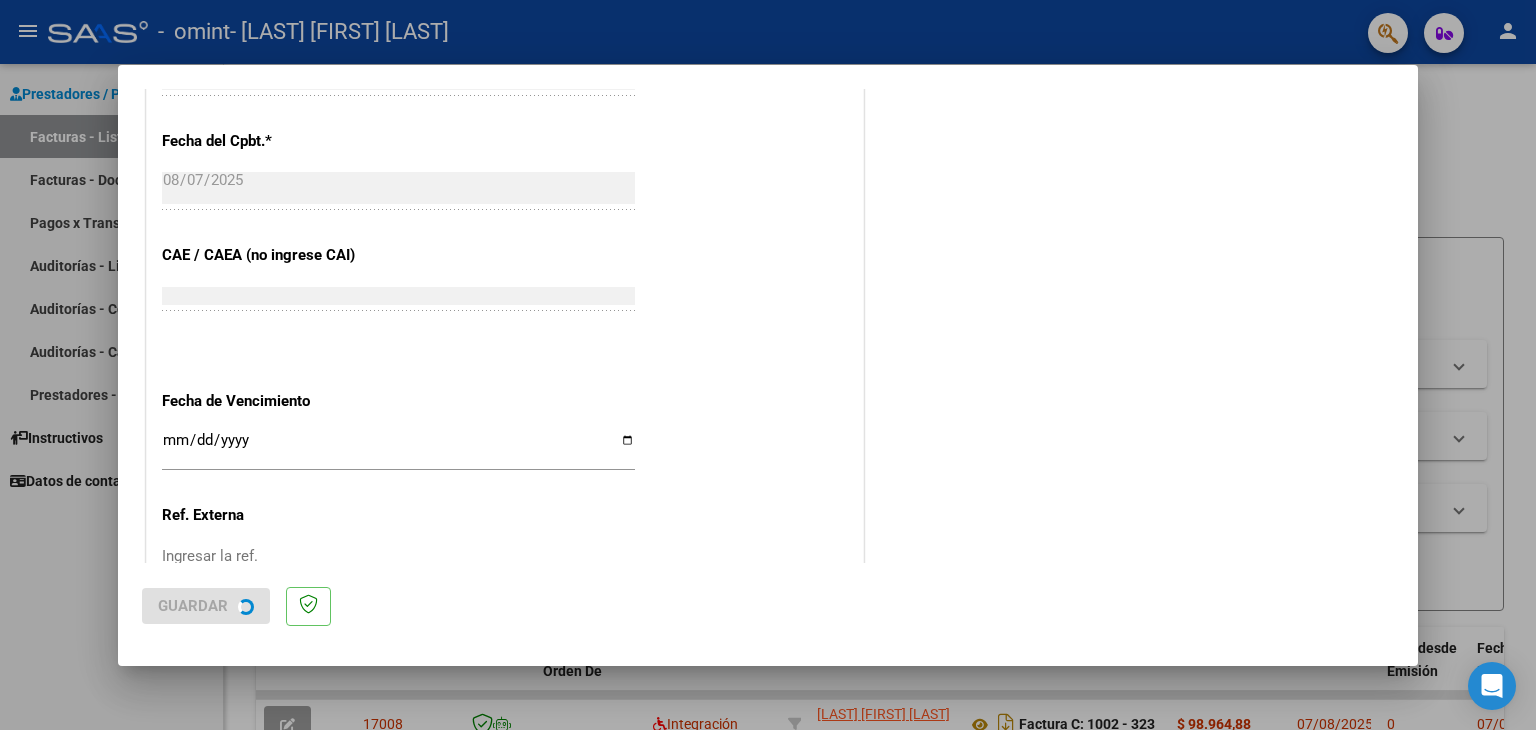 scroll, scrollTop: 0, scrollLeft: 0, axis: both 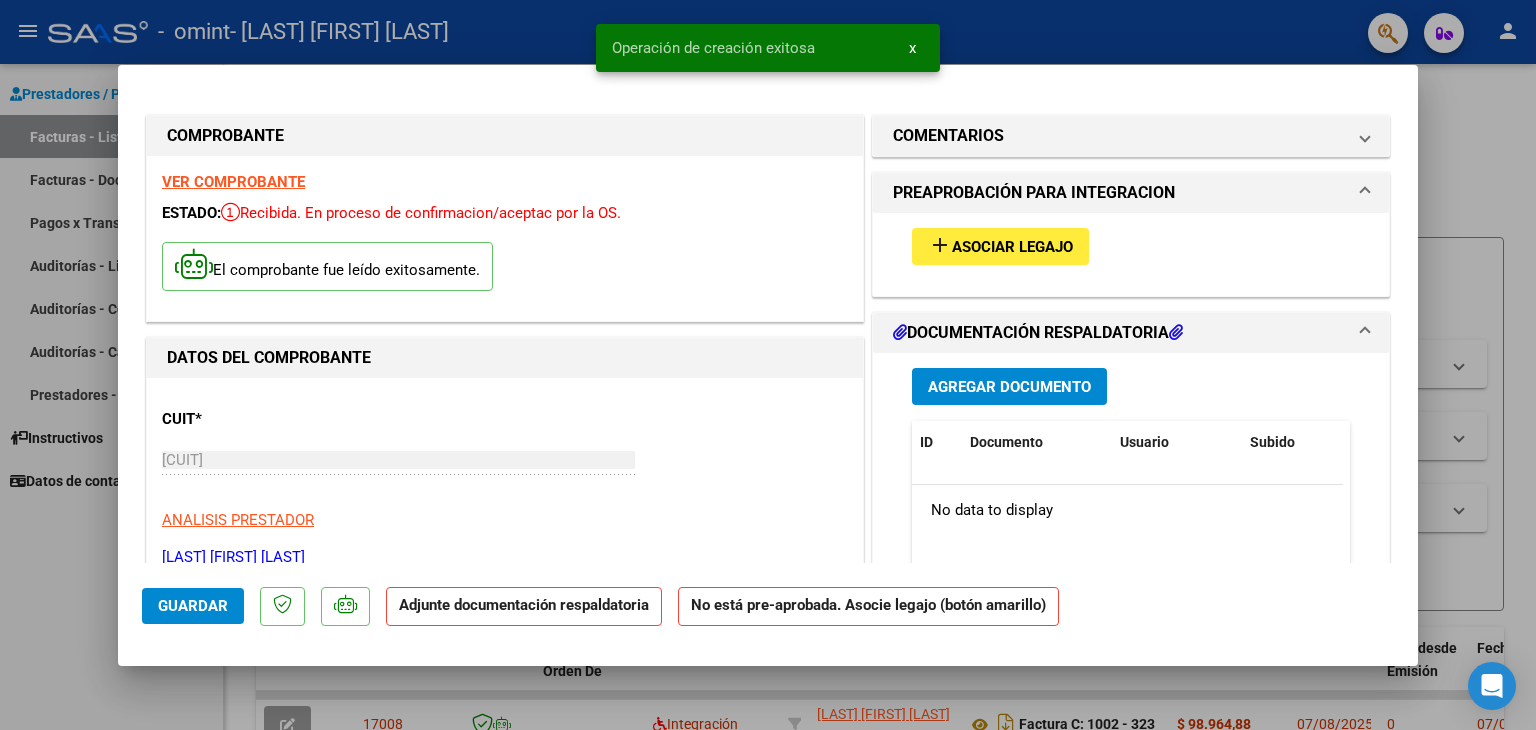 click on "Agregar Documento" at bounding box center [1009, 387] 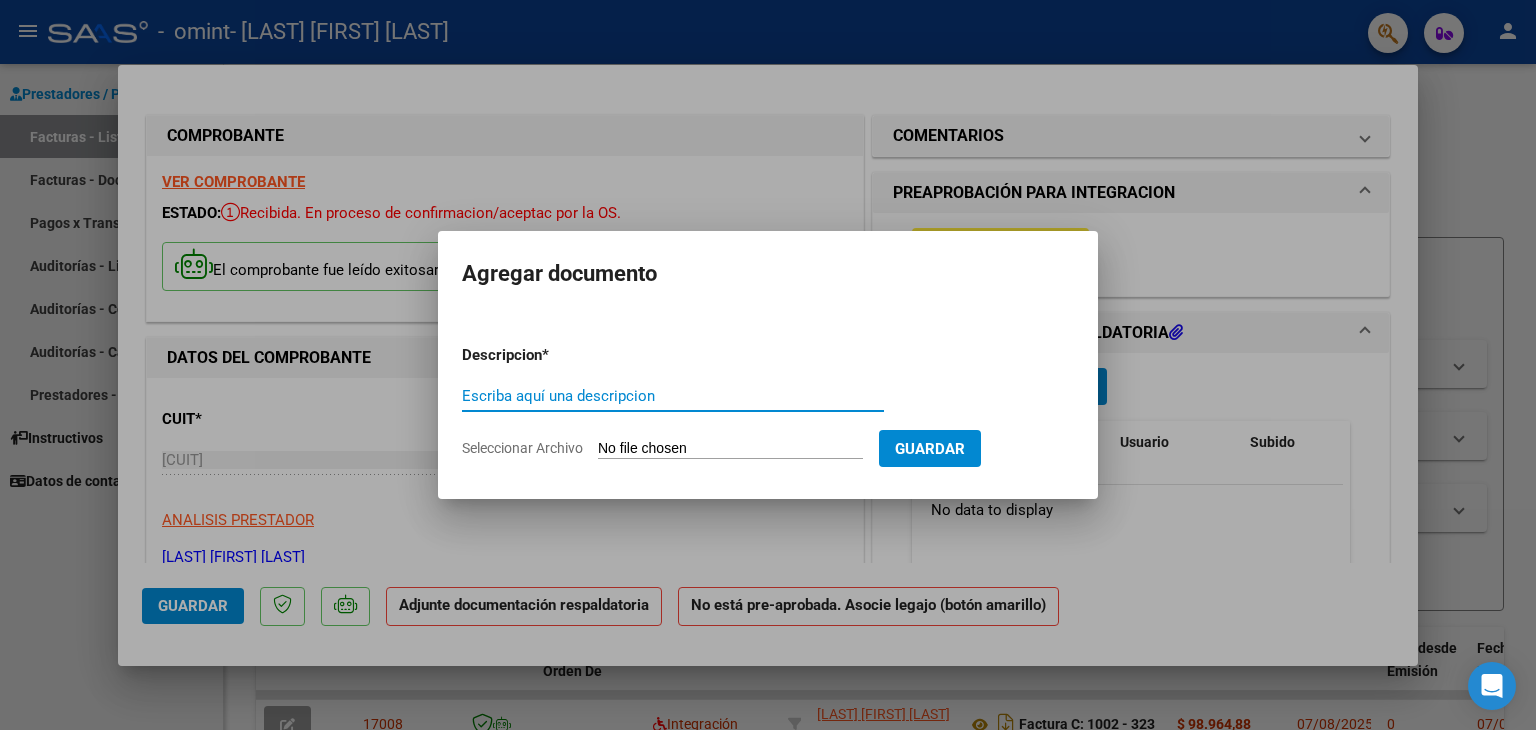 click on "Escriba aquí una descripcion" at bounding box center [673, 396] 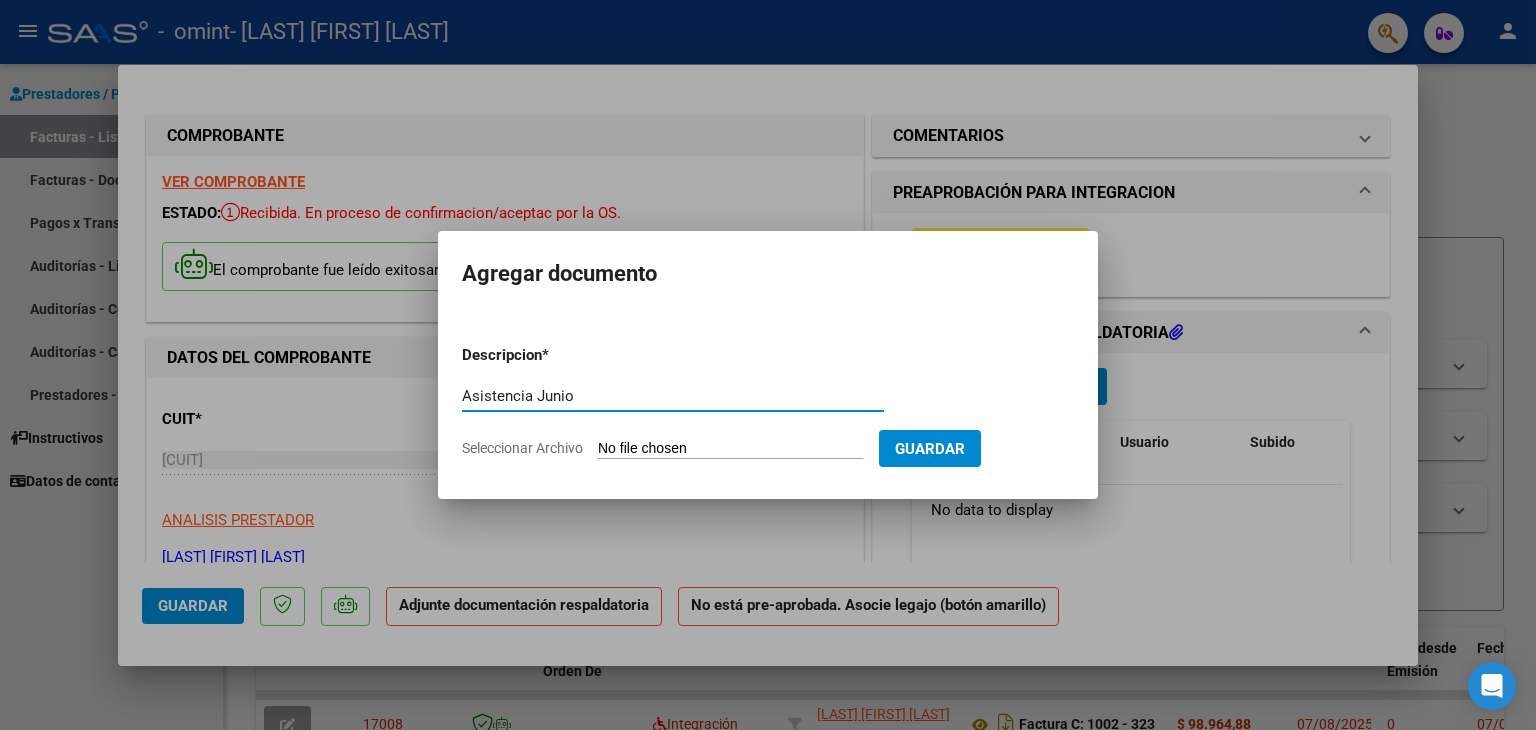 type on "Asistencia Junio" 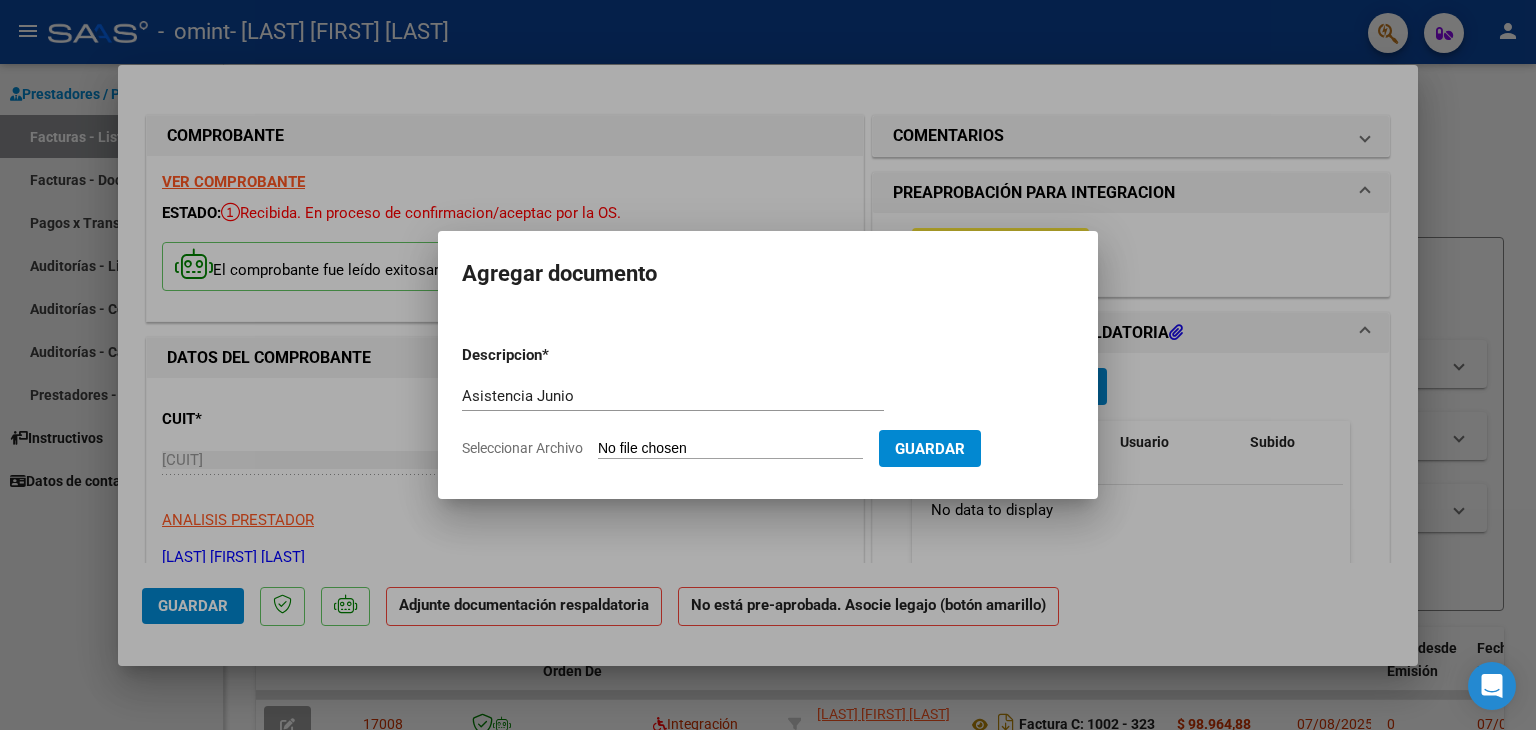 type on "C:\fakepath\WhatsApp Image [DATE] at 8.57.36 AM.jpeg" 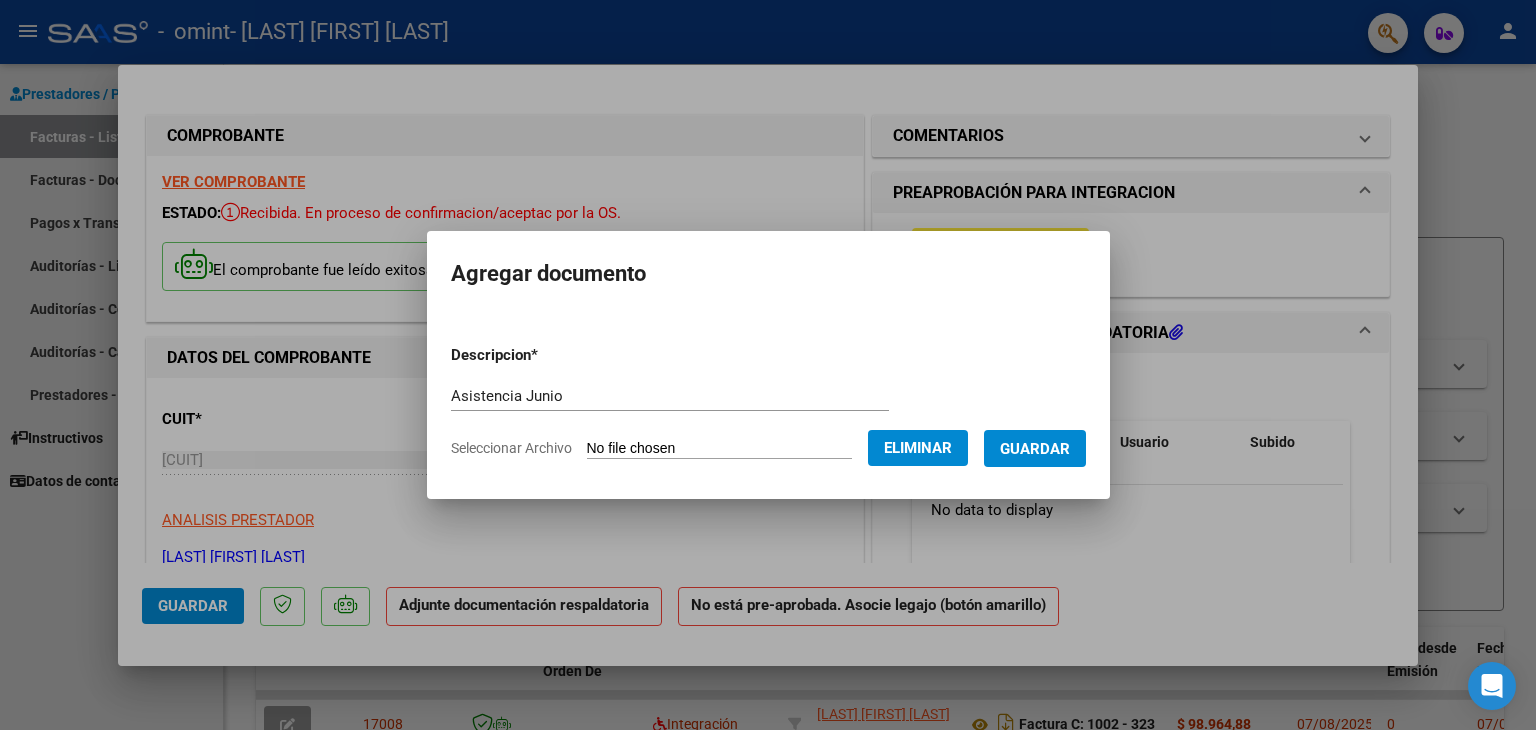 click on "Guardar" at bounding box center [1035, 448] 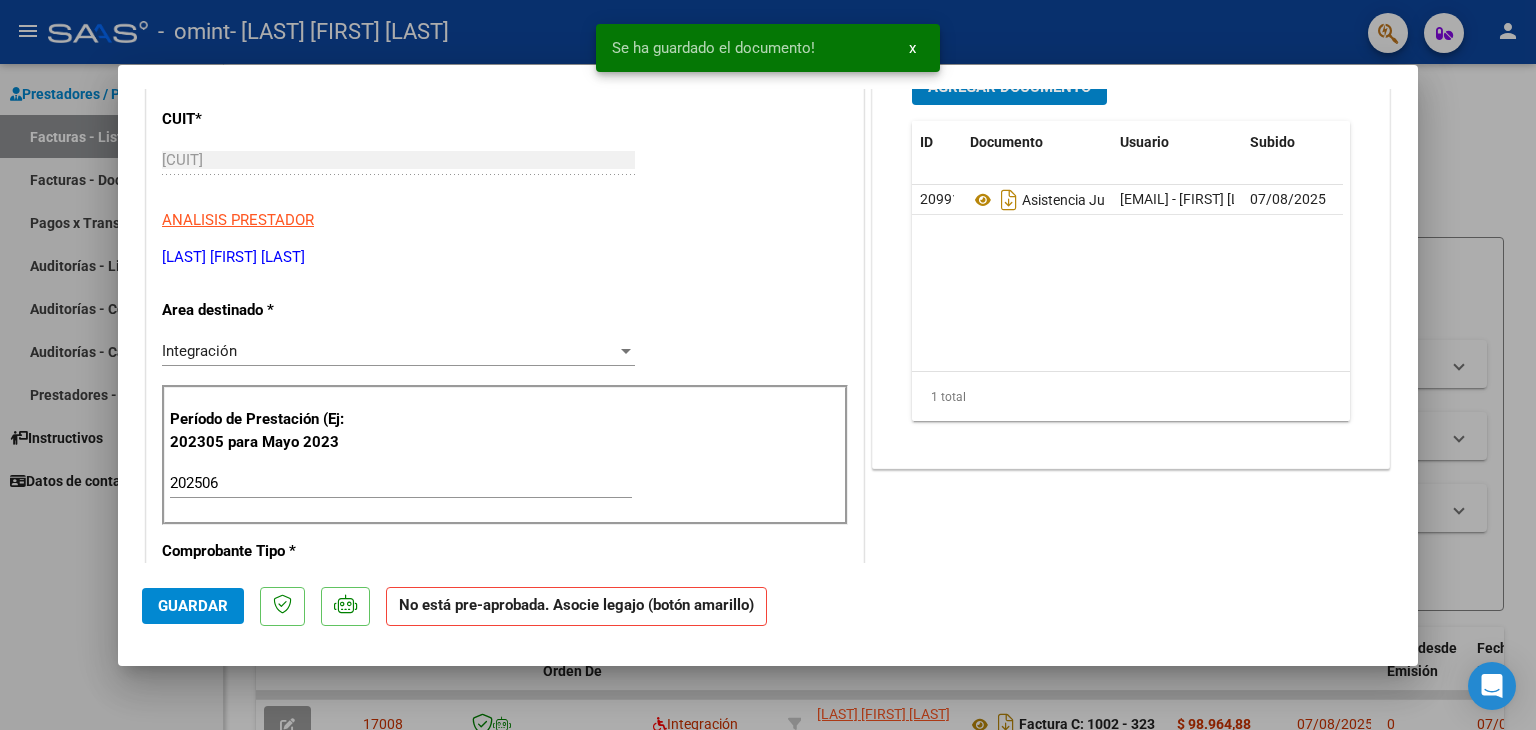 scroll, scrollTop: 0, scrollLeft: 0, axis: both 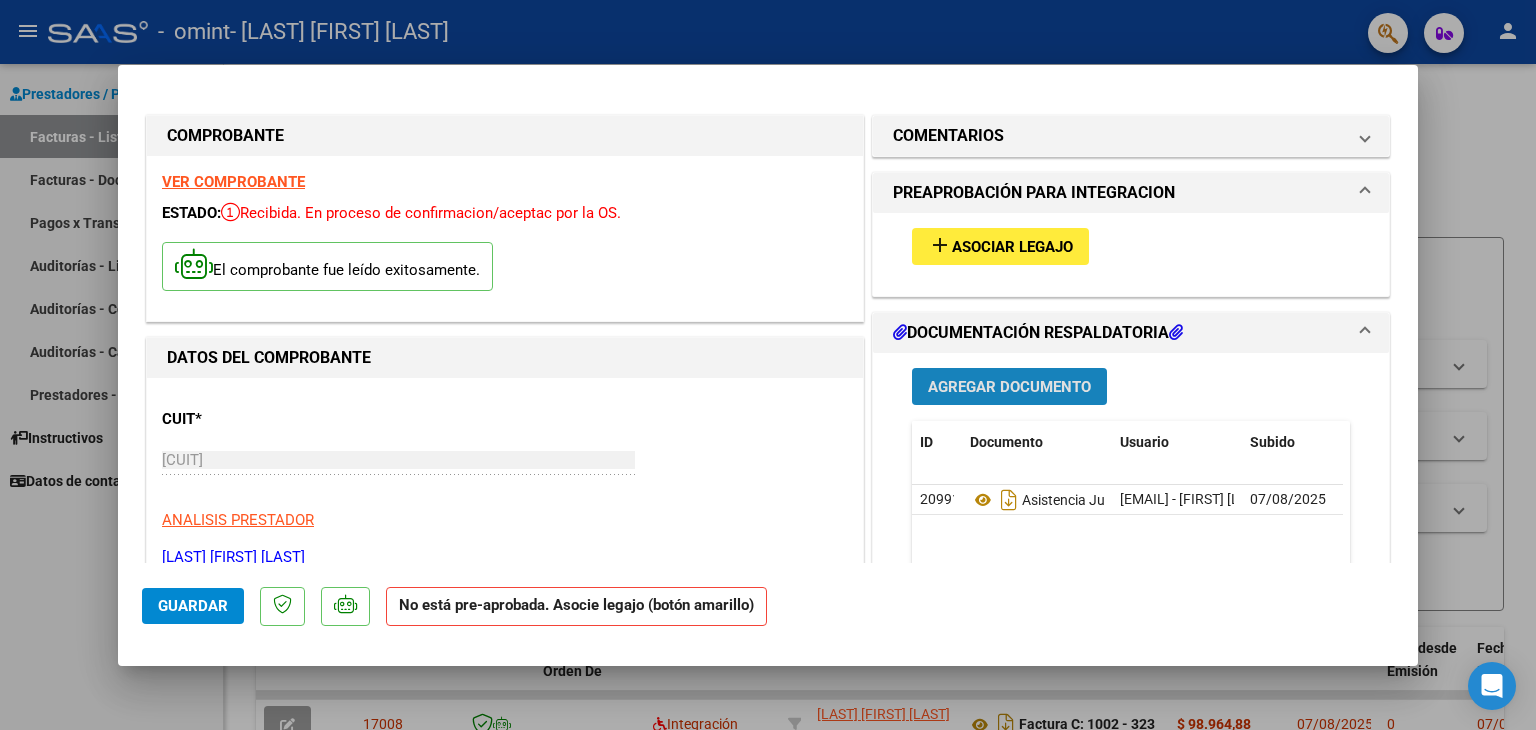 click on "Agregar Documento" at bounding box center [1009, 387] 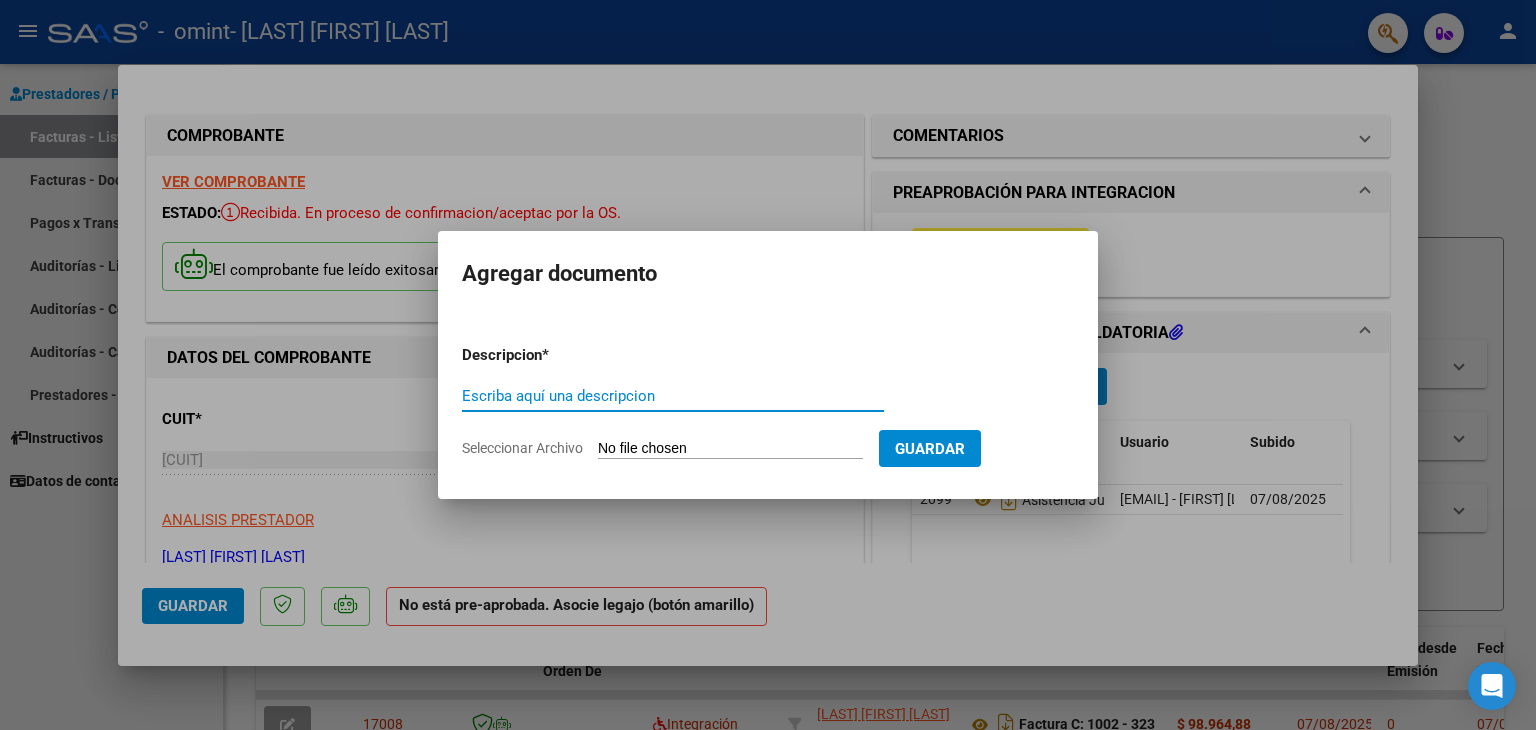 click on "Escriba aquí una descripcion" at bounding box center (673, 396) 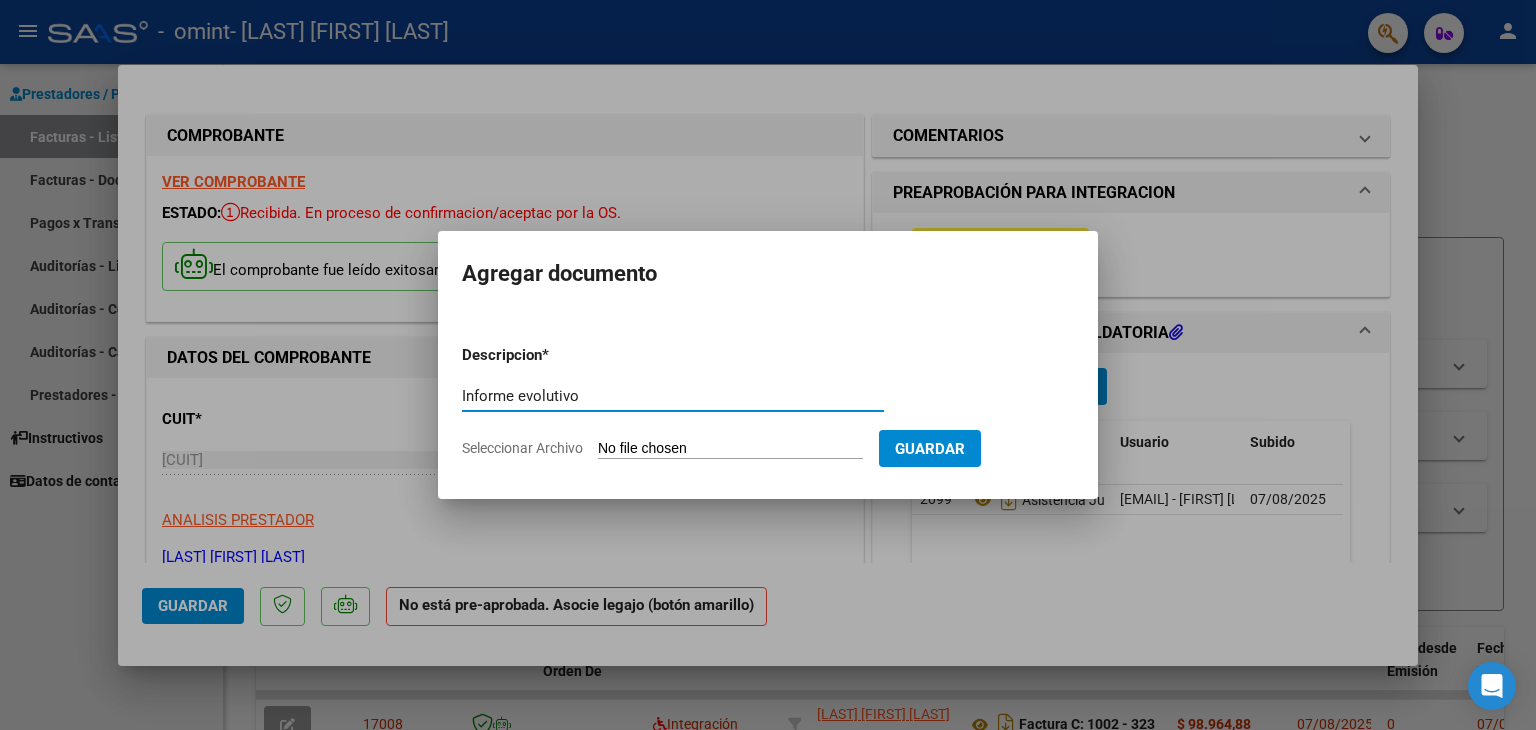 type on "Informe evolutivo" 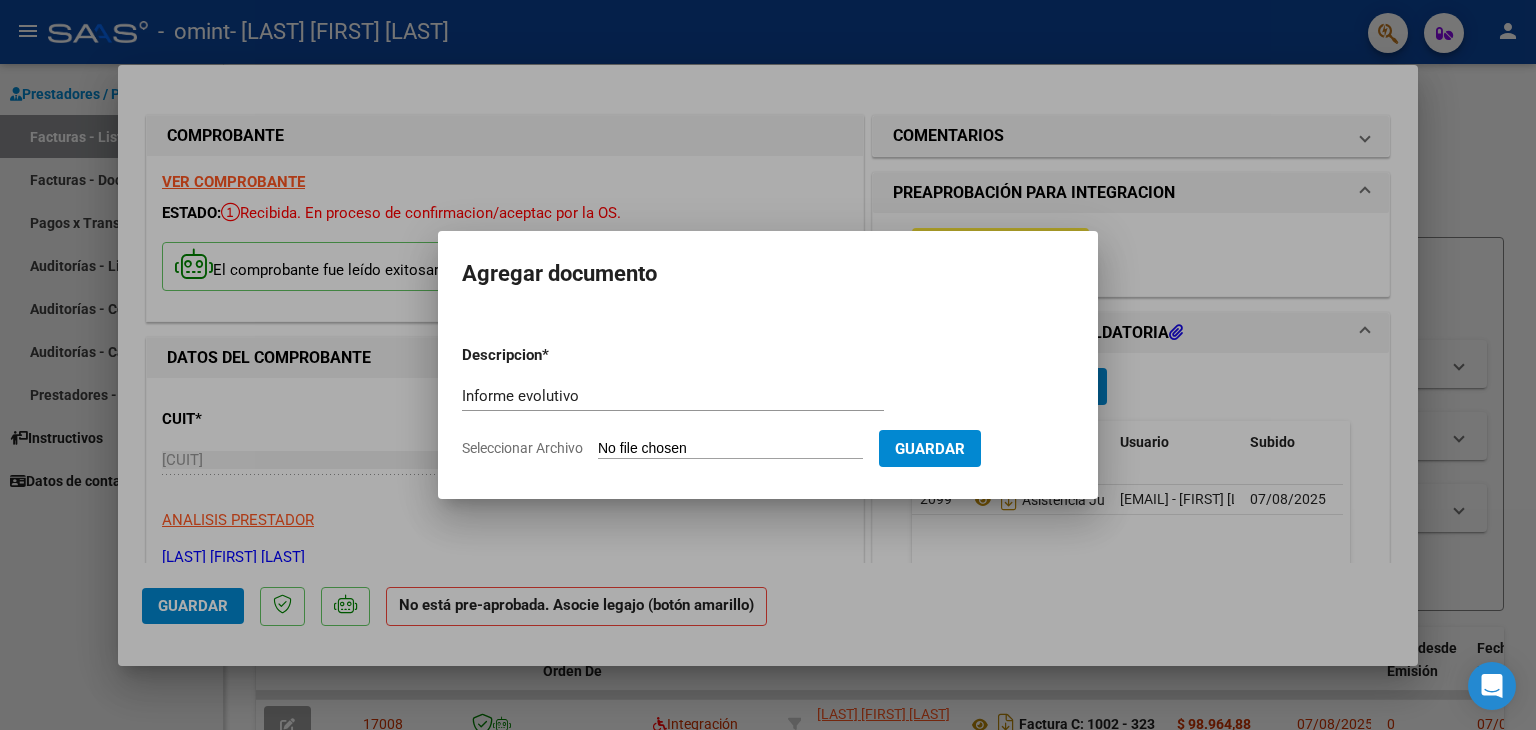 click on "Descripcion  *   Informe evolutivo Escriba aquí una descripcion  Seleccionar Archivo Guardar" at bounding box center (768, 402) 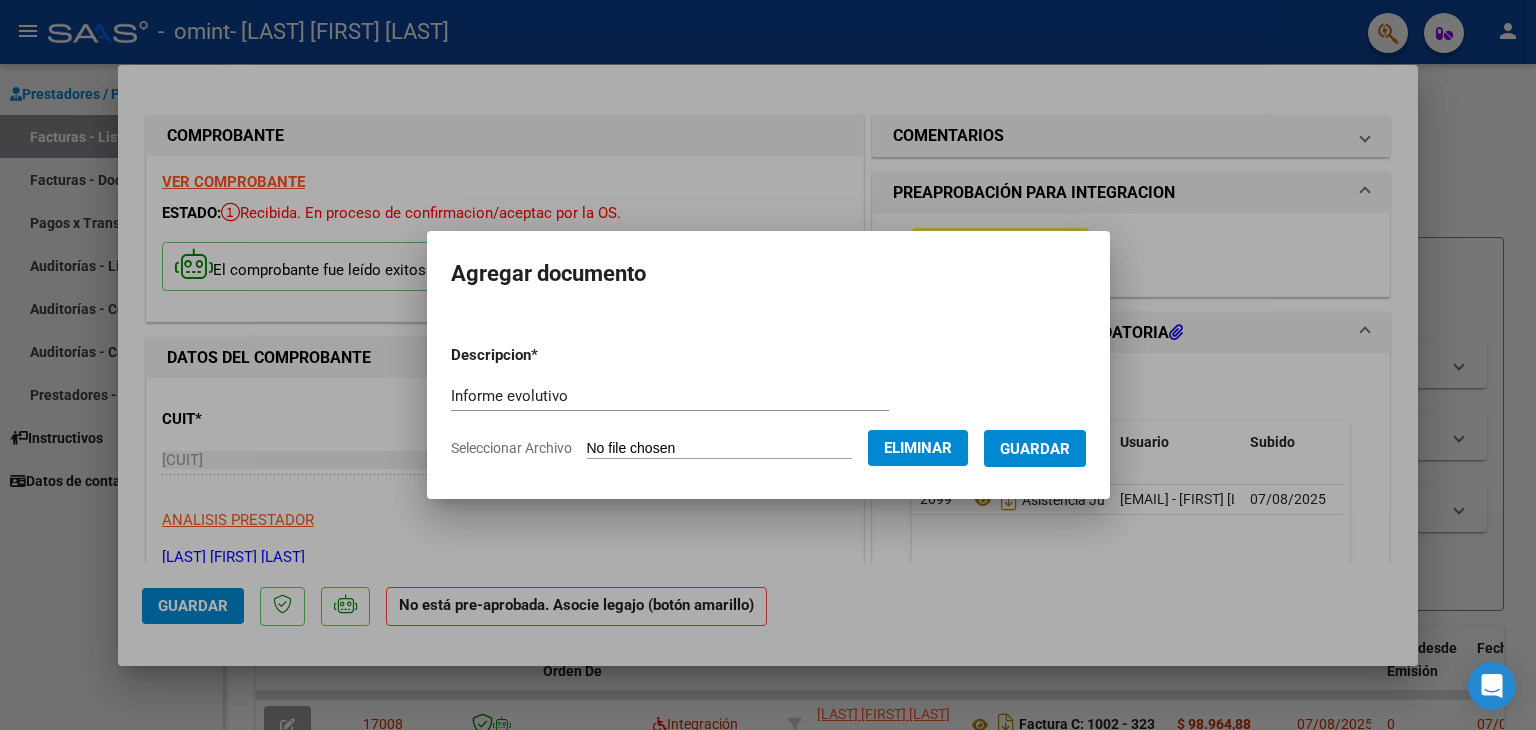 click on "Guardar" at bounding box center [1035, 448] 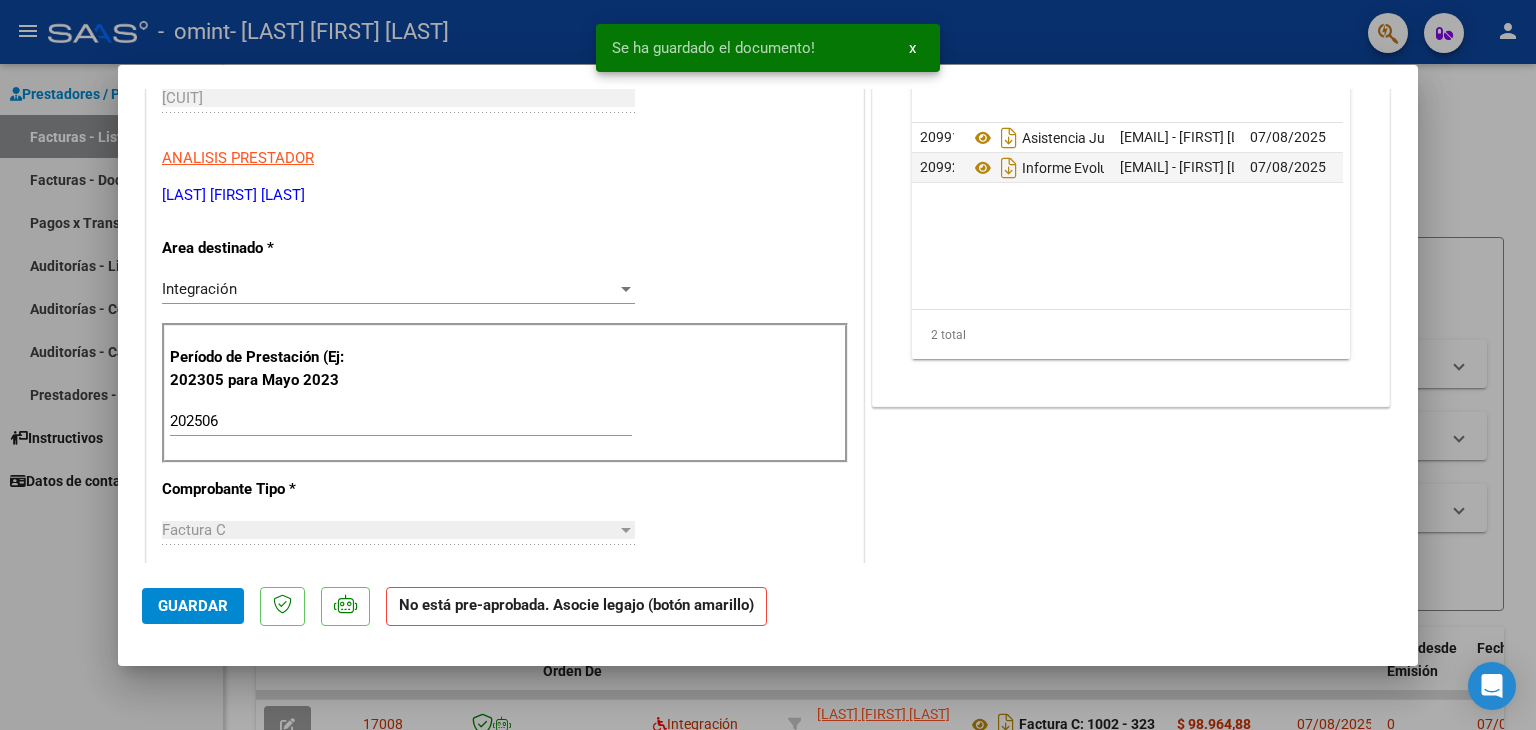 scroll, scrollTop: 400, scrollLeft: 0, axis: vertical 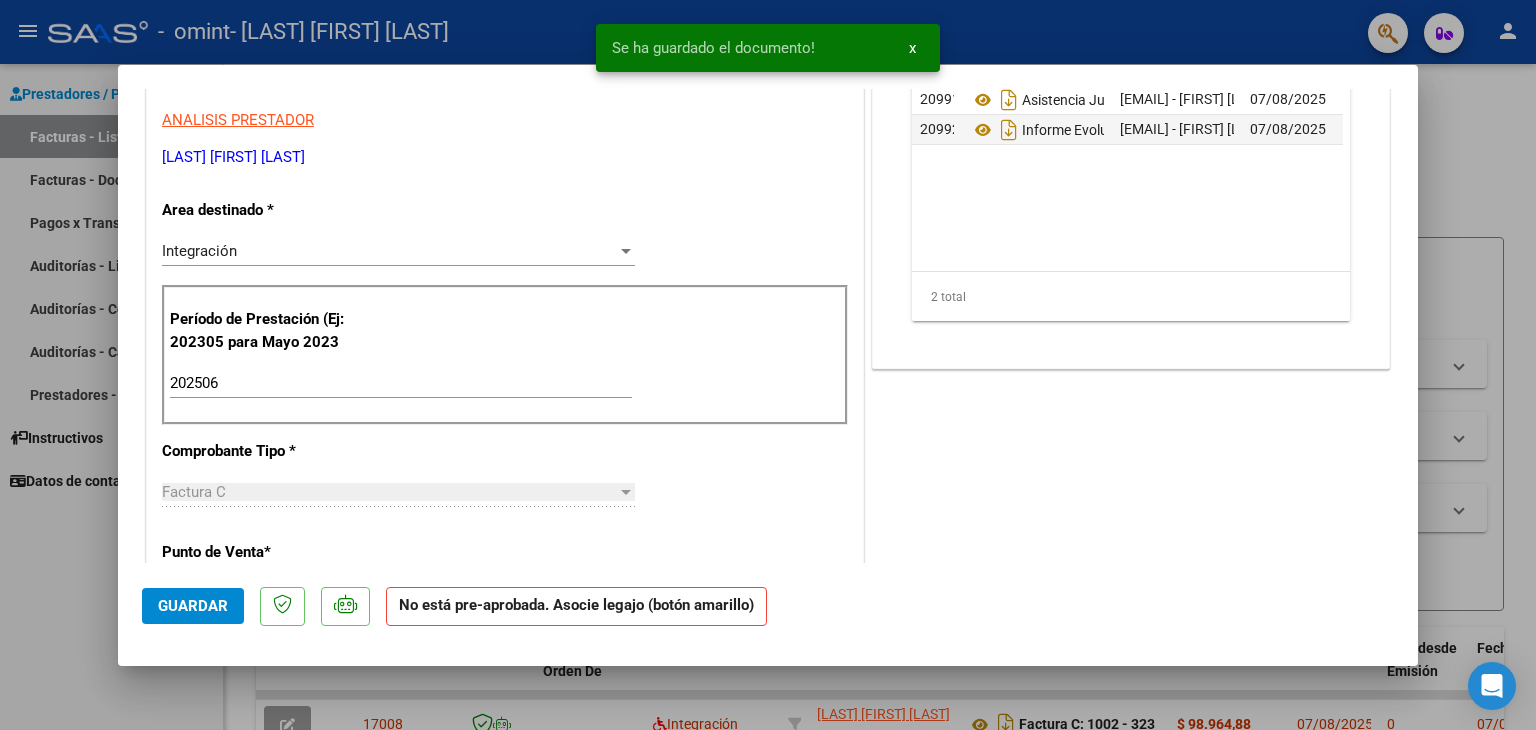 click on "Guardar" 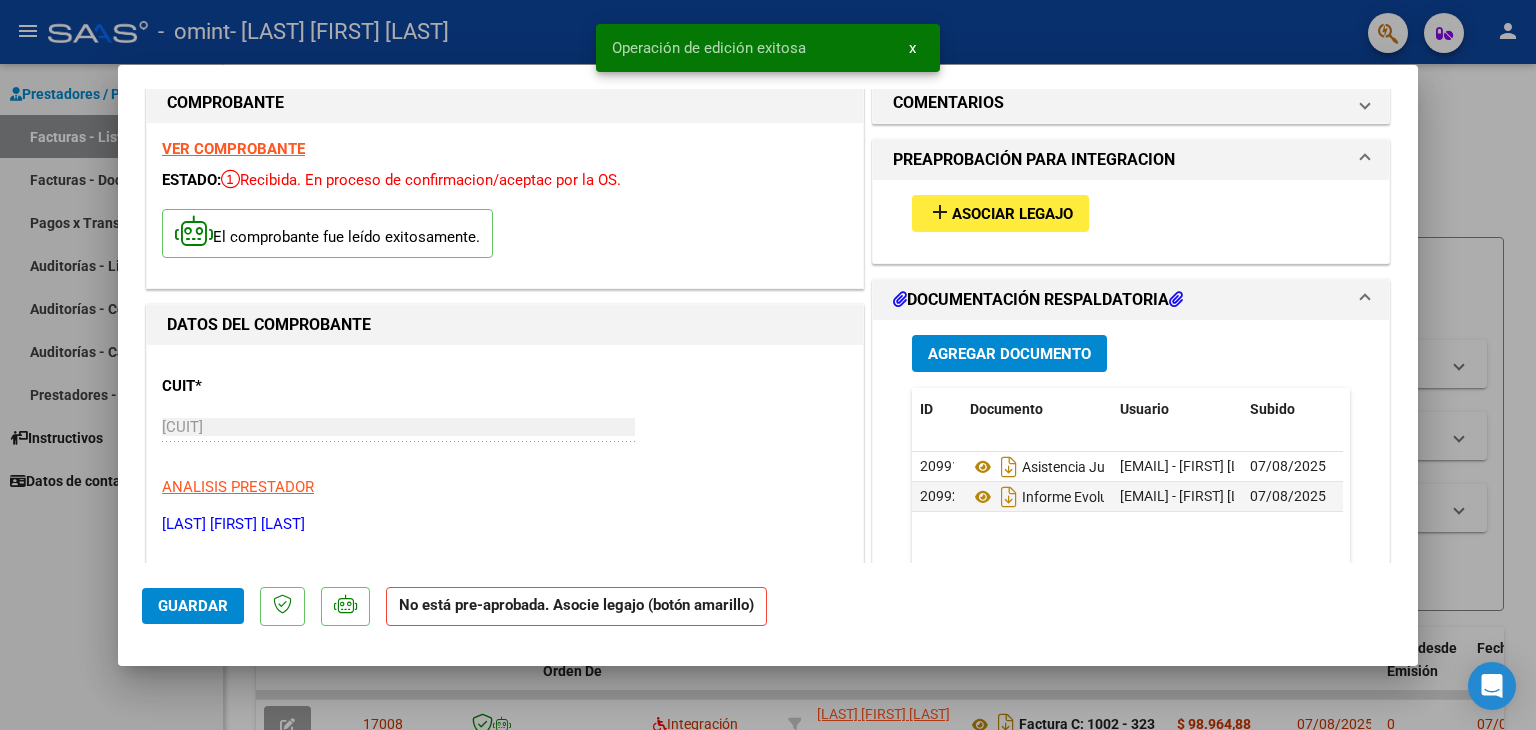 scroll, scrollTop: 0, scrollLeft: 0, axis: both 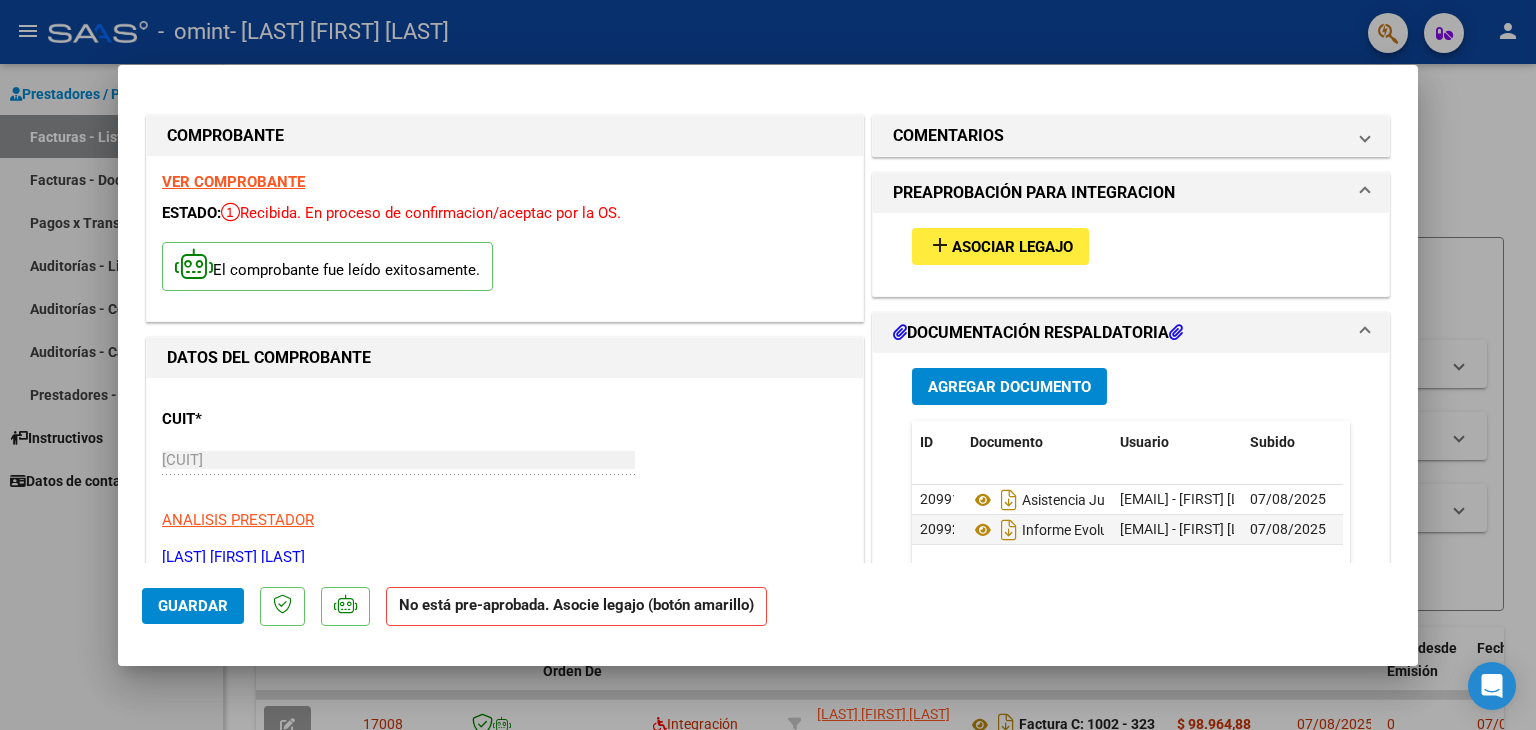 click on "Asociar Legajo" at bounding box center [1012, 247] 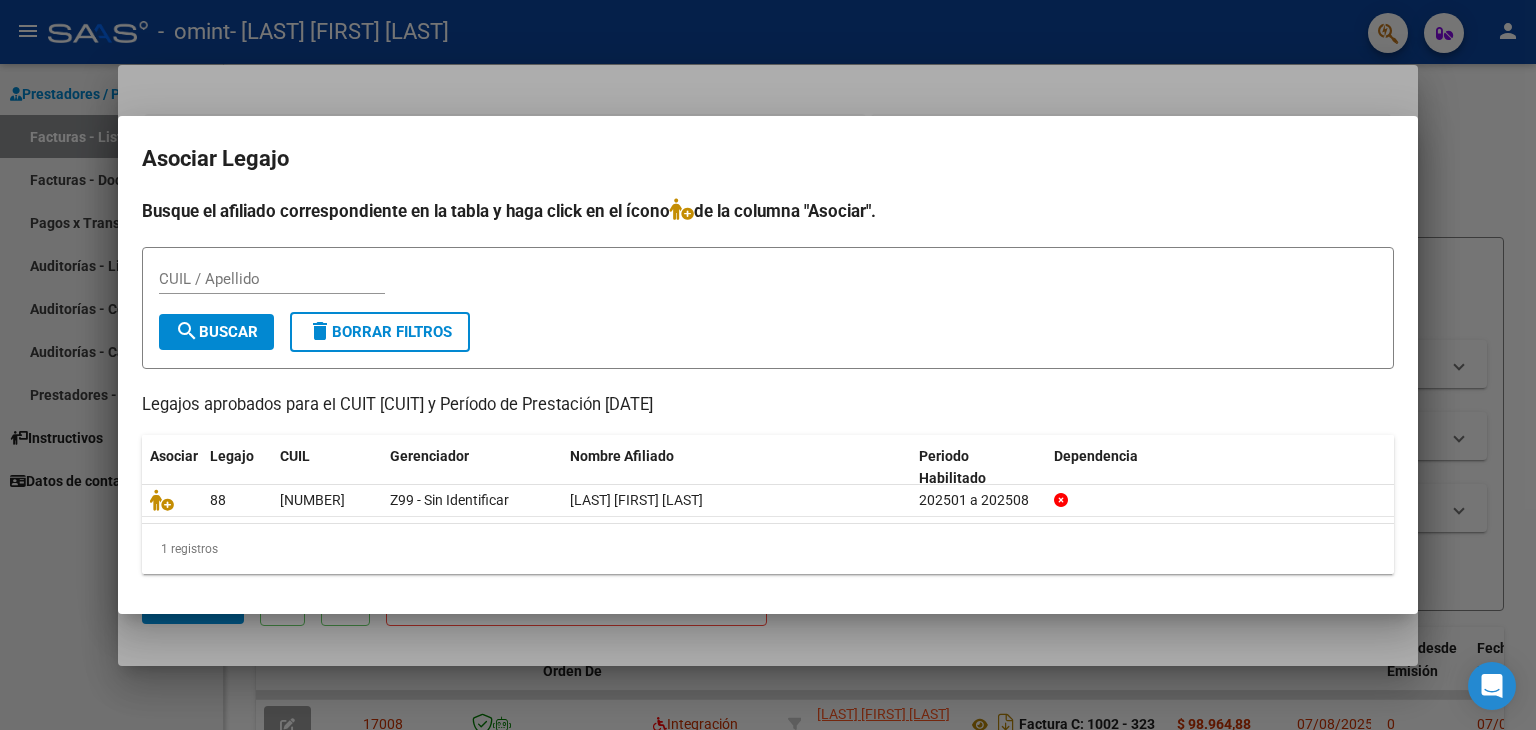 click on "Asociar Legajo" at bounding box center [768, 159] 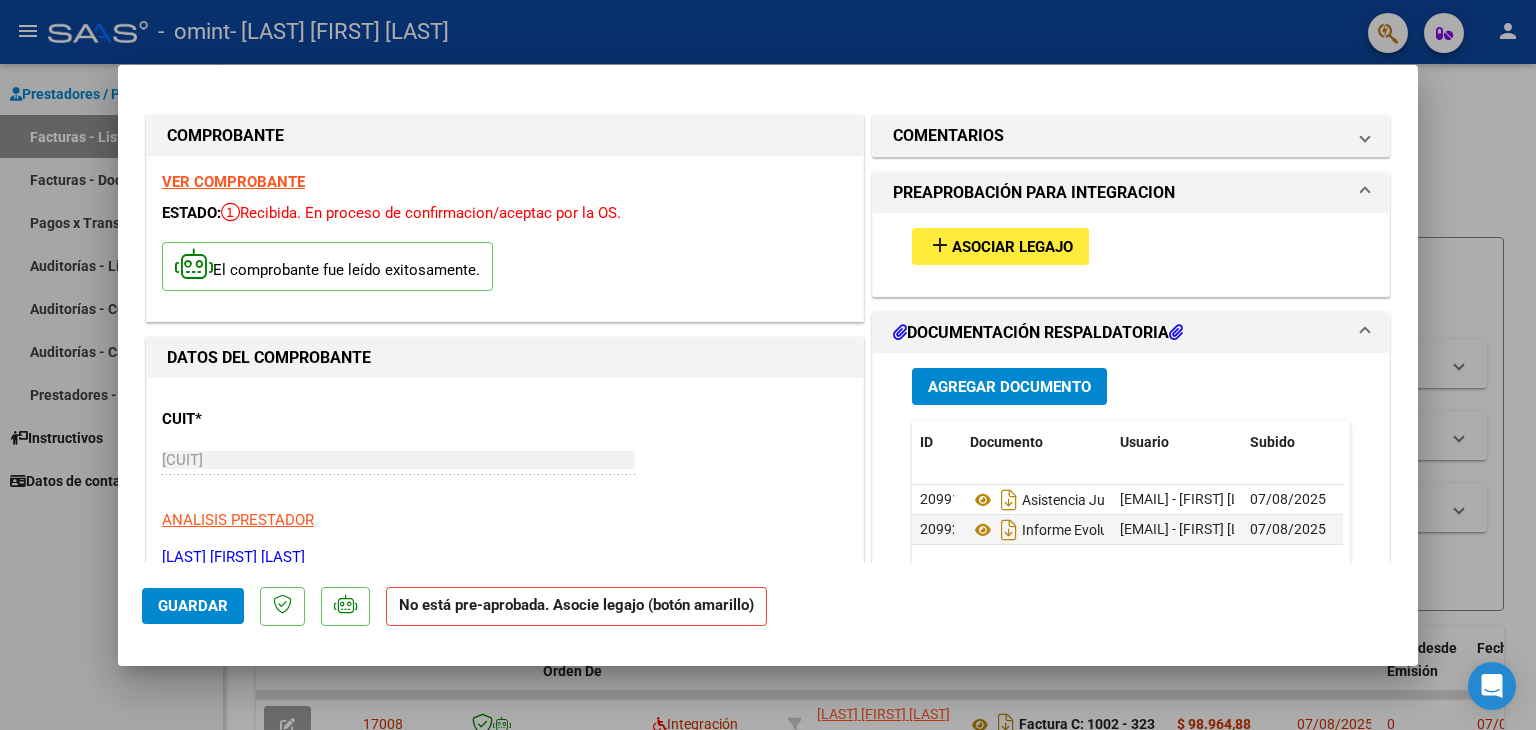 click on "Guardar" 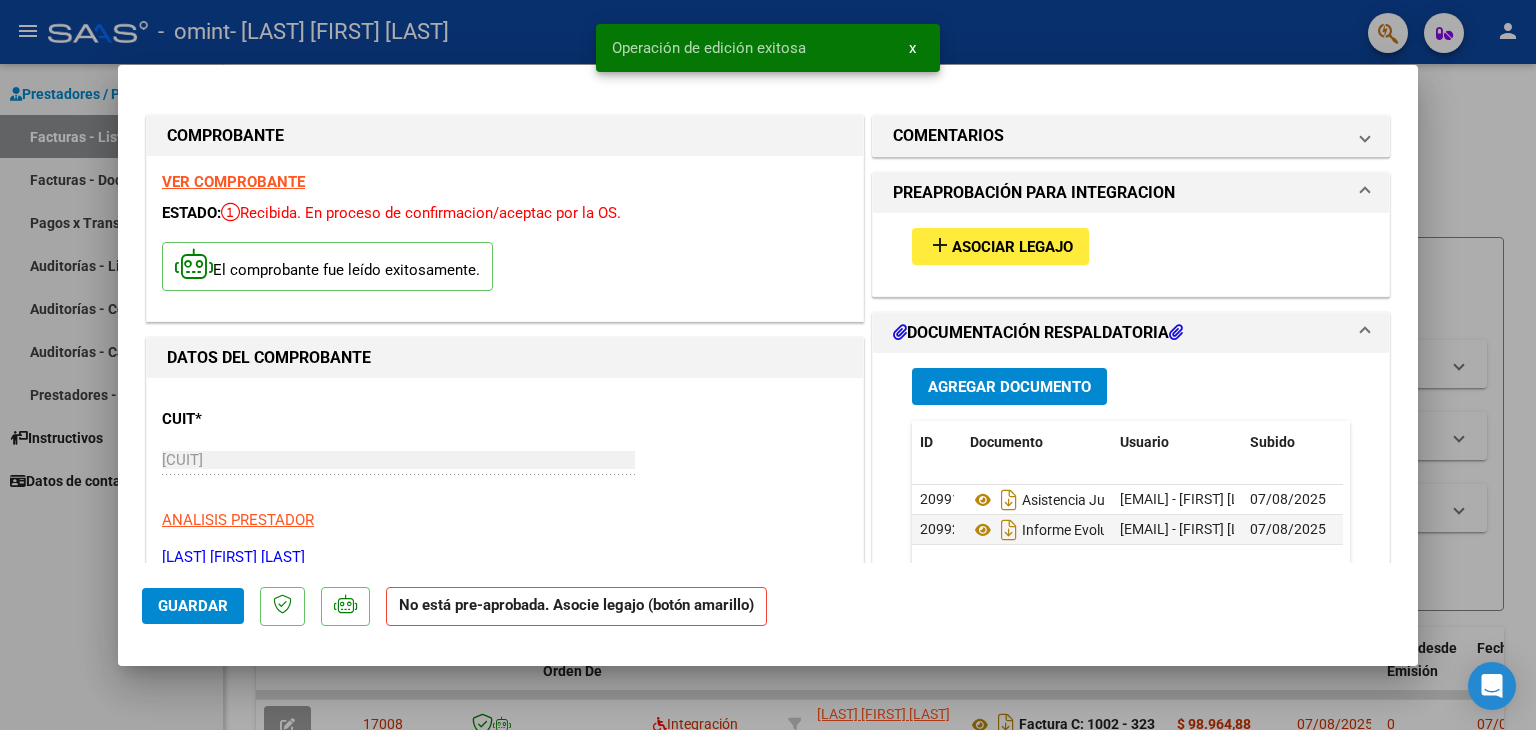 click at bounding box center (768, 365) 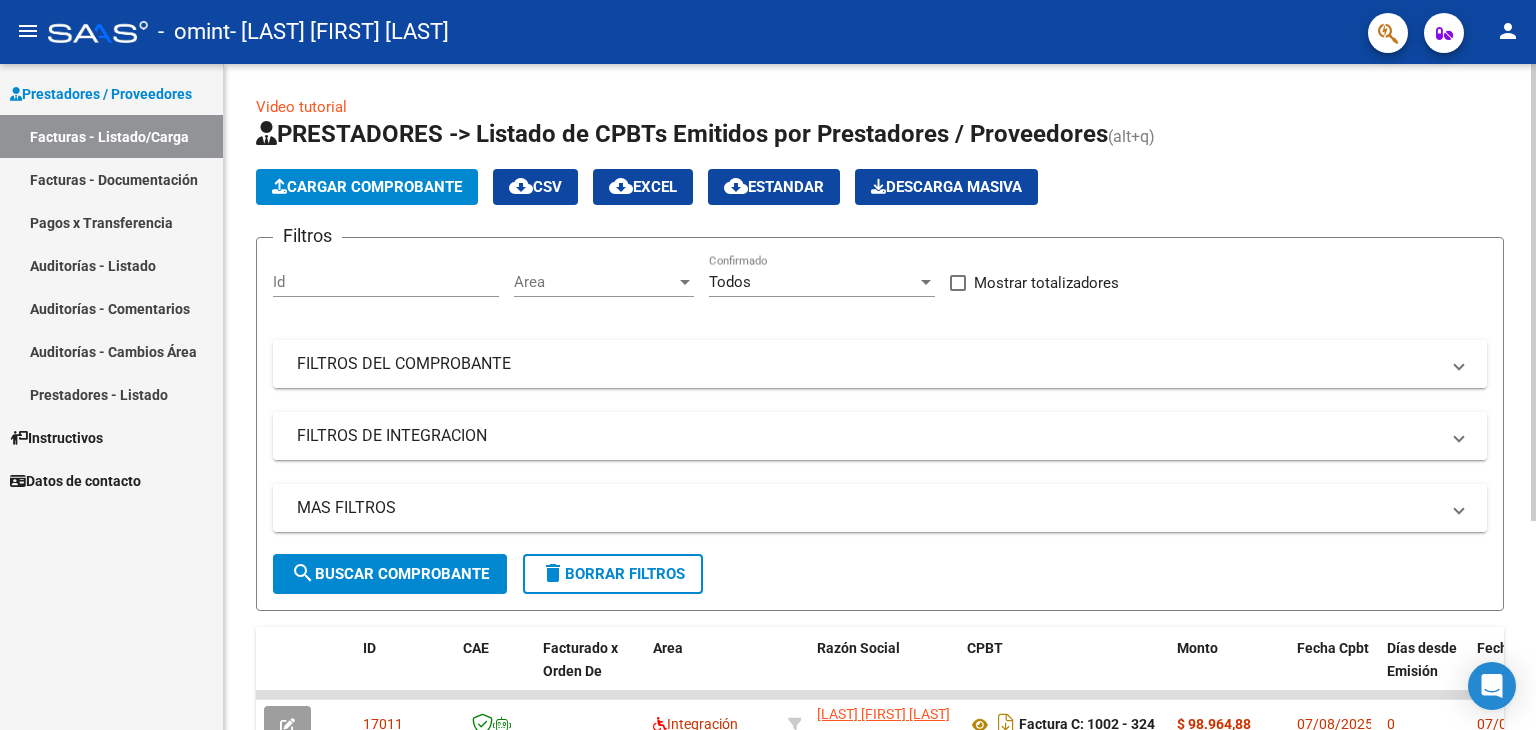 click on "Cargar Comprobante" 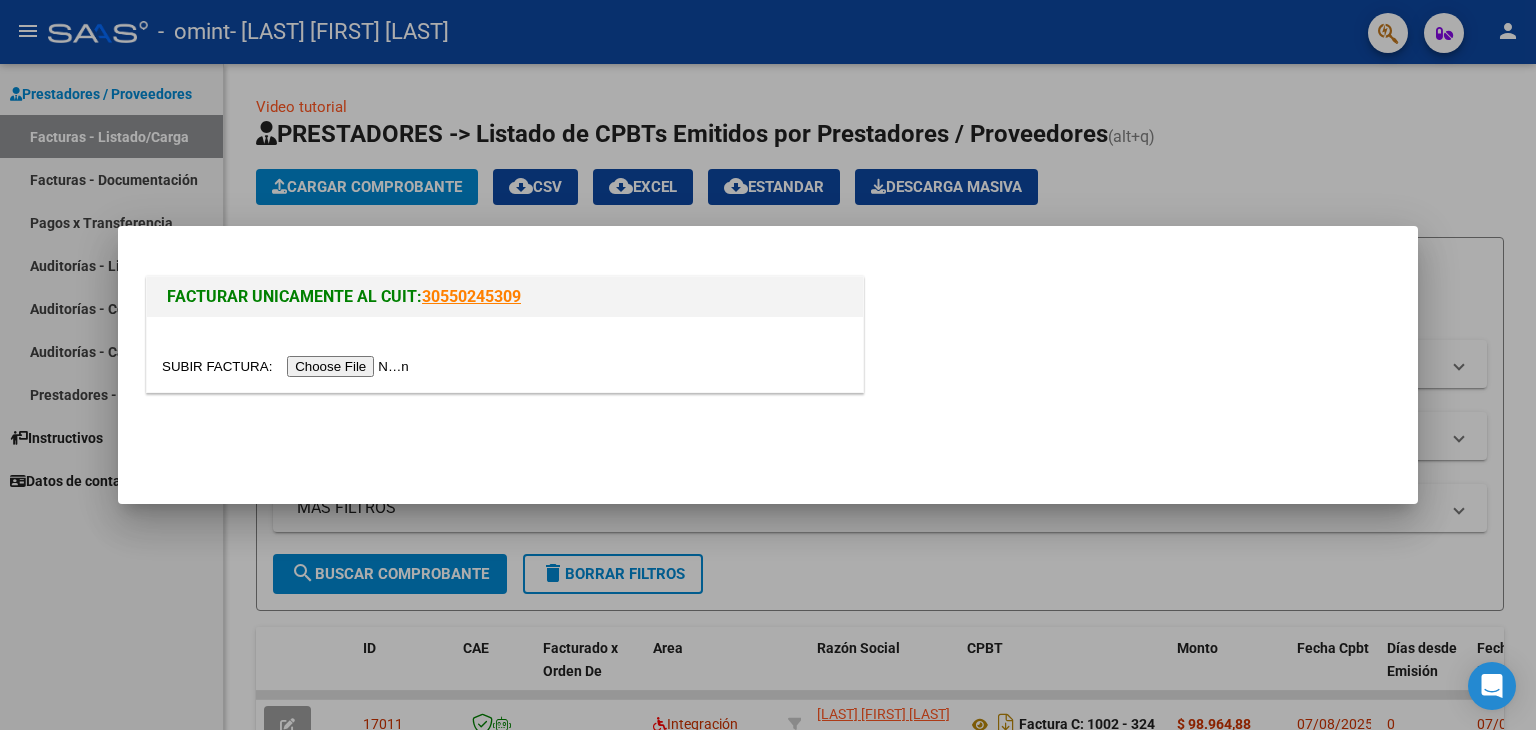 click at bounding box center (288, 366) 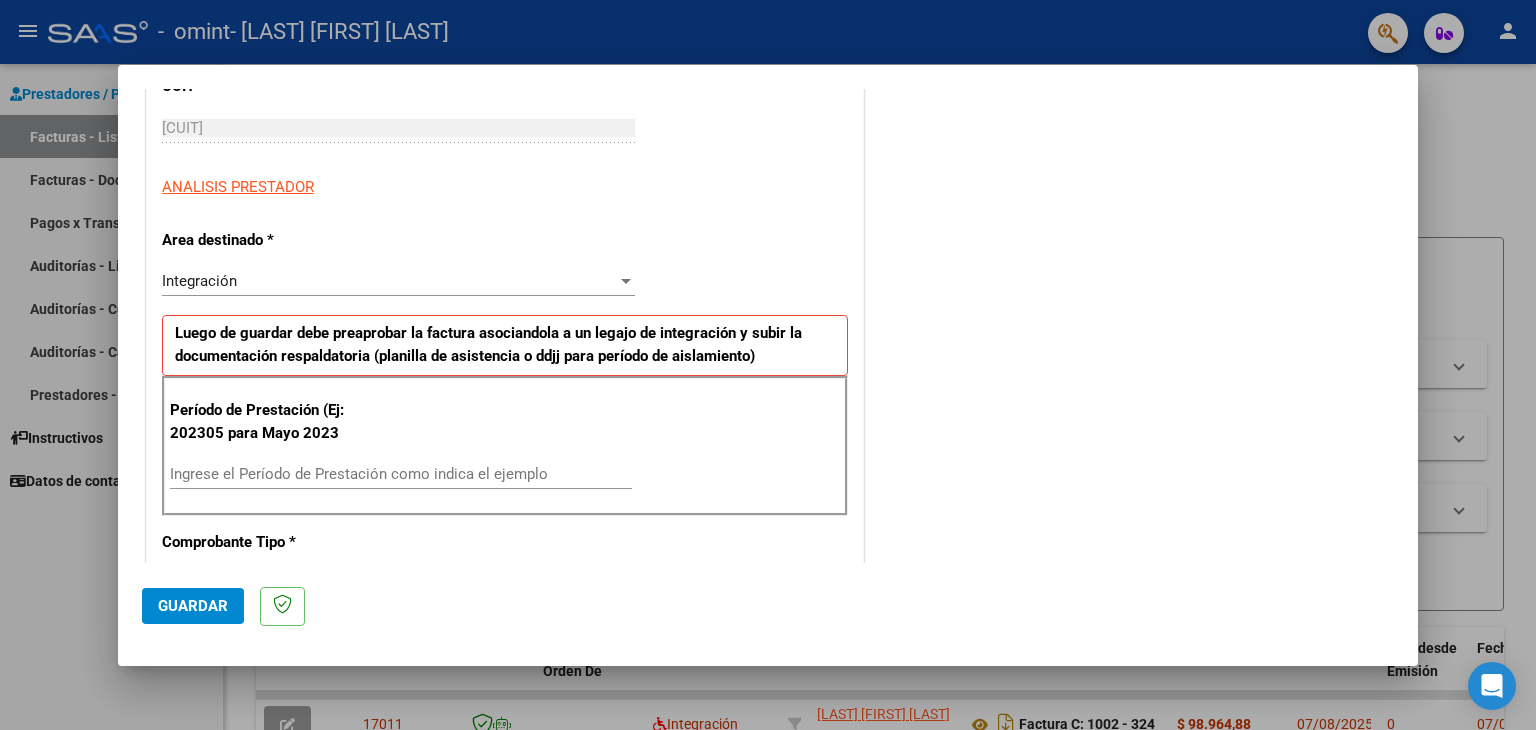 scroll, scrollTop: 300, scrollLeft: 0, axis: vertical 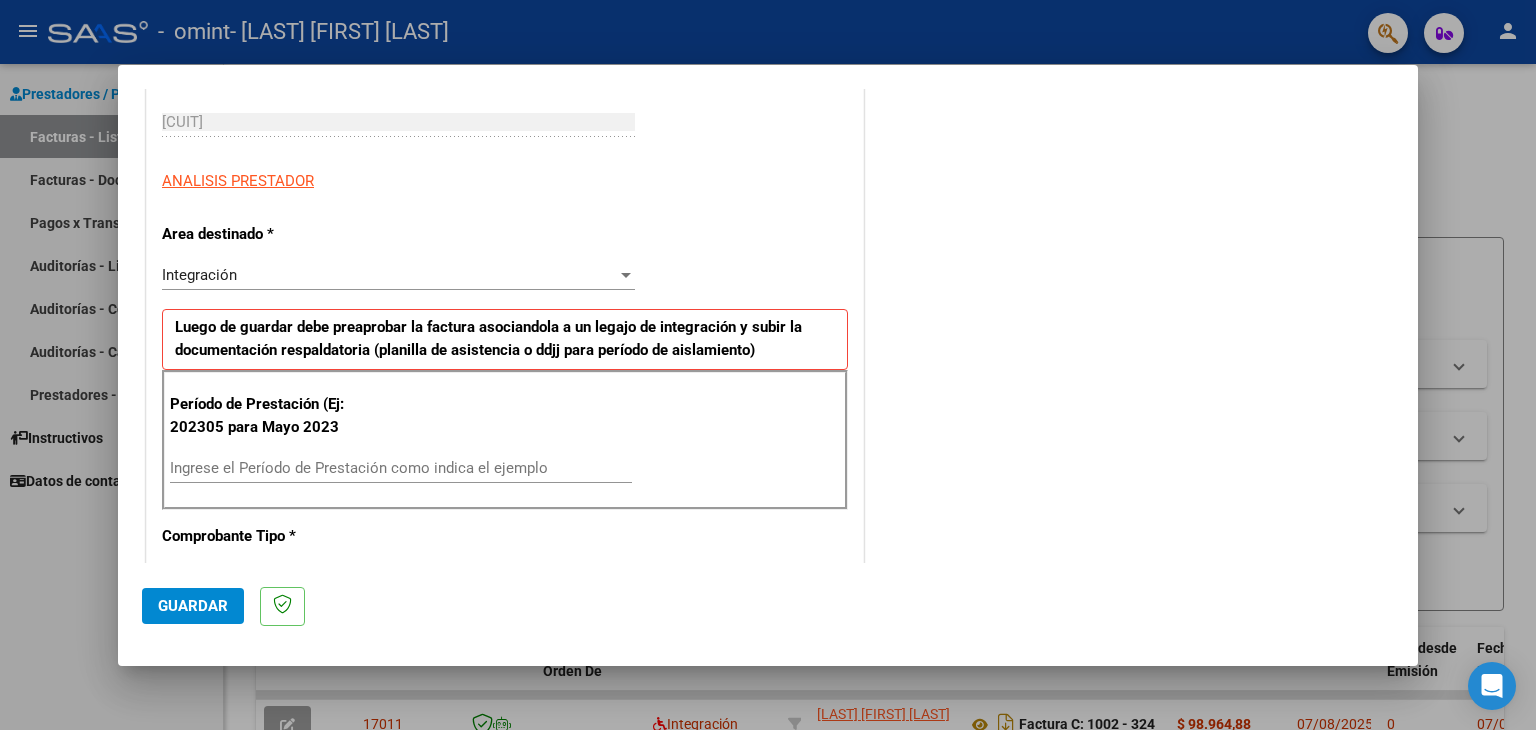 click on "Ingrese el Período de Prestación como indica el ejemplo" at bounding box center [401, 468] 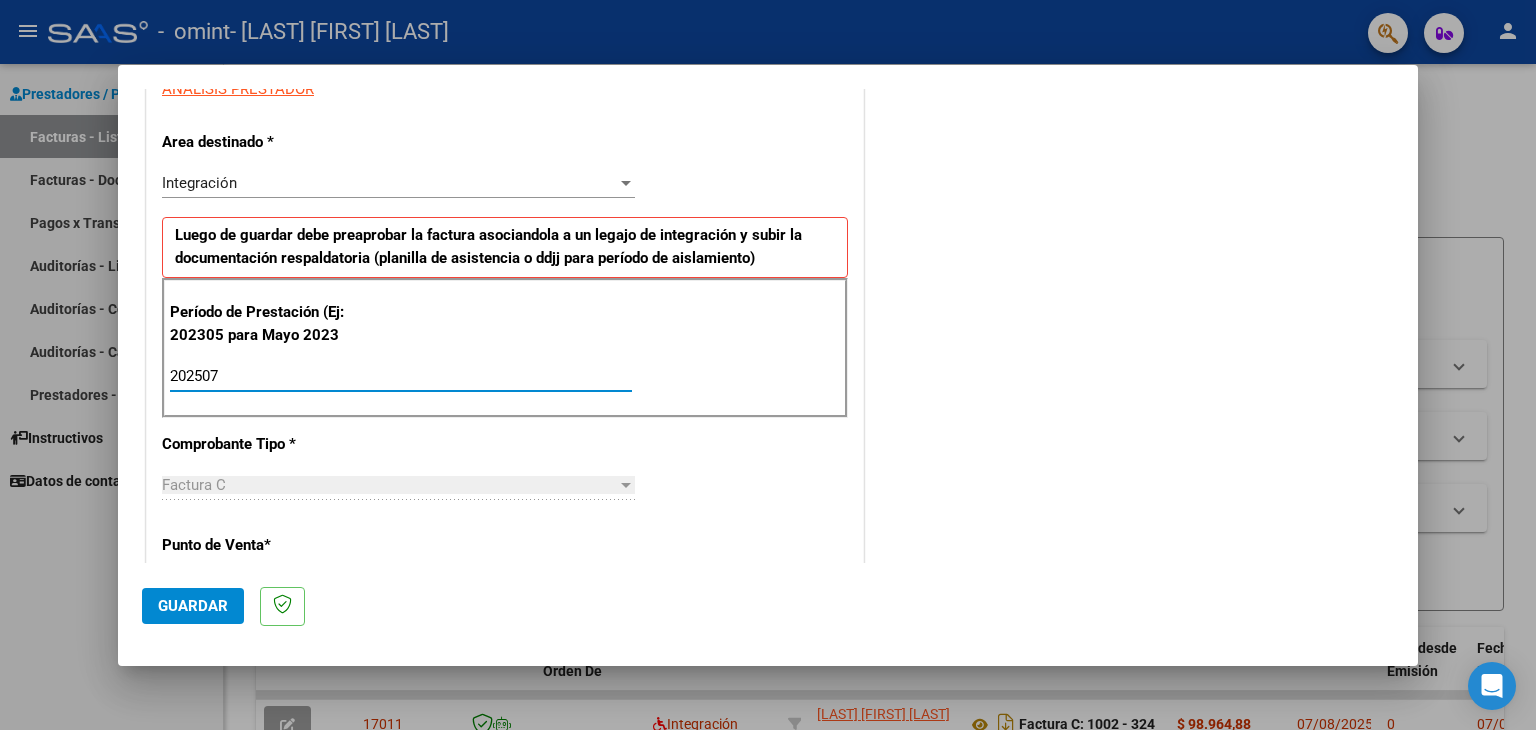 scroll, scrollTop: 700, scrollLeft: 0, axis: vertical 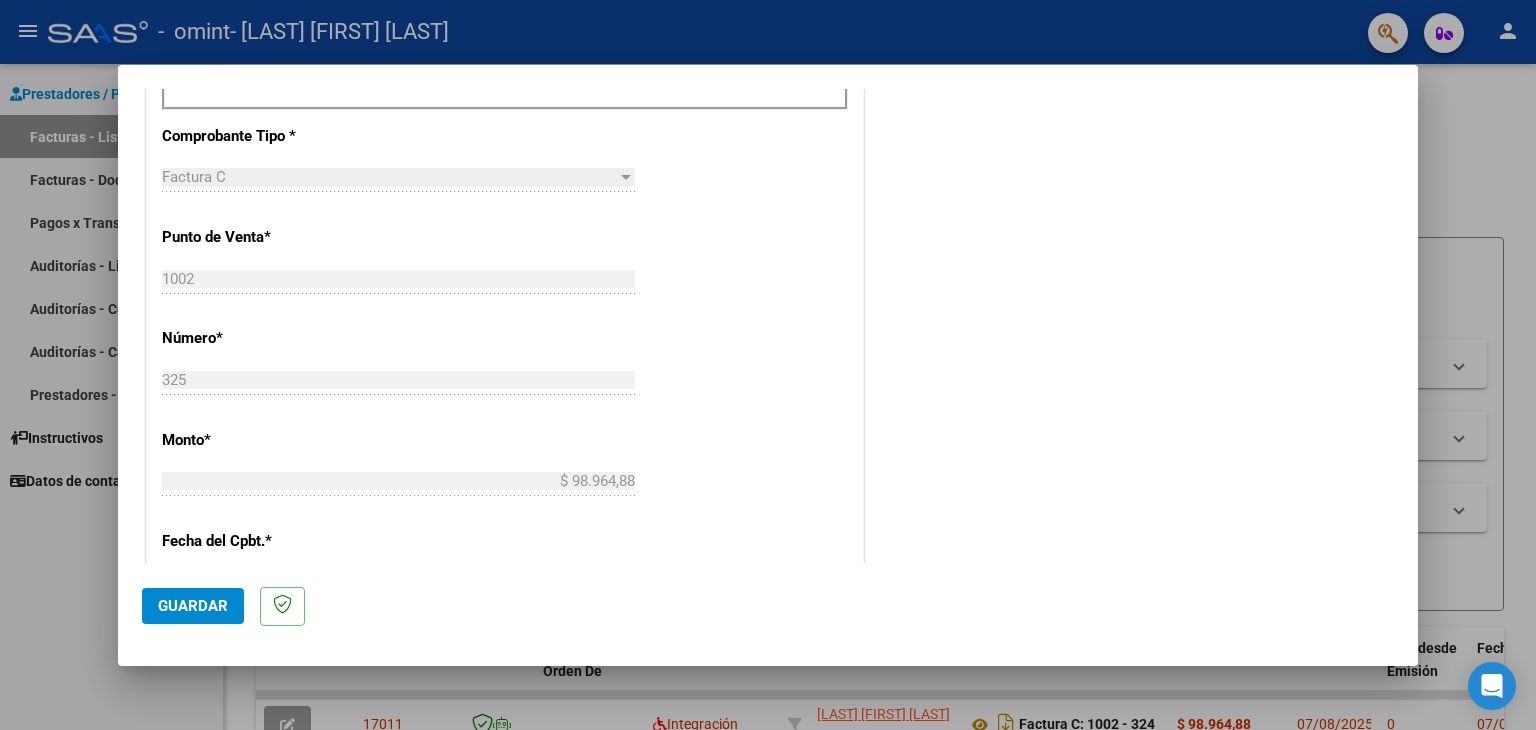 type on "202507" 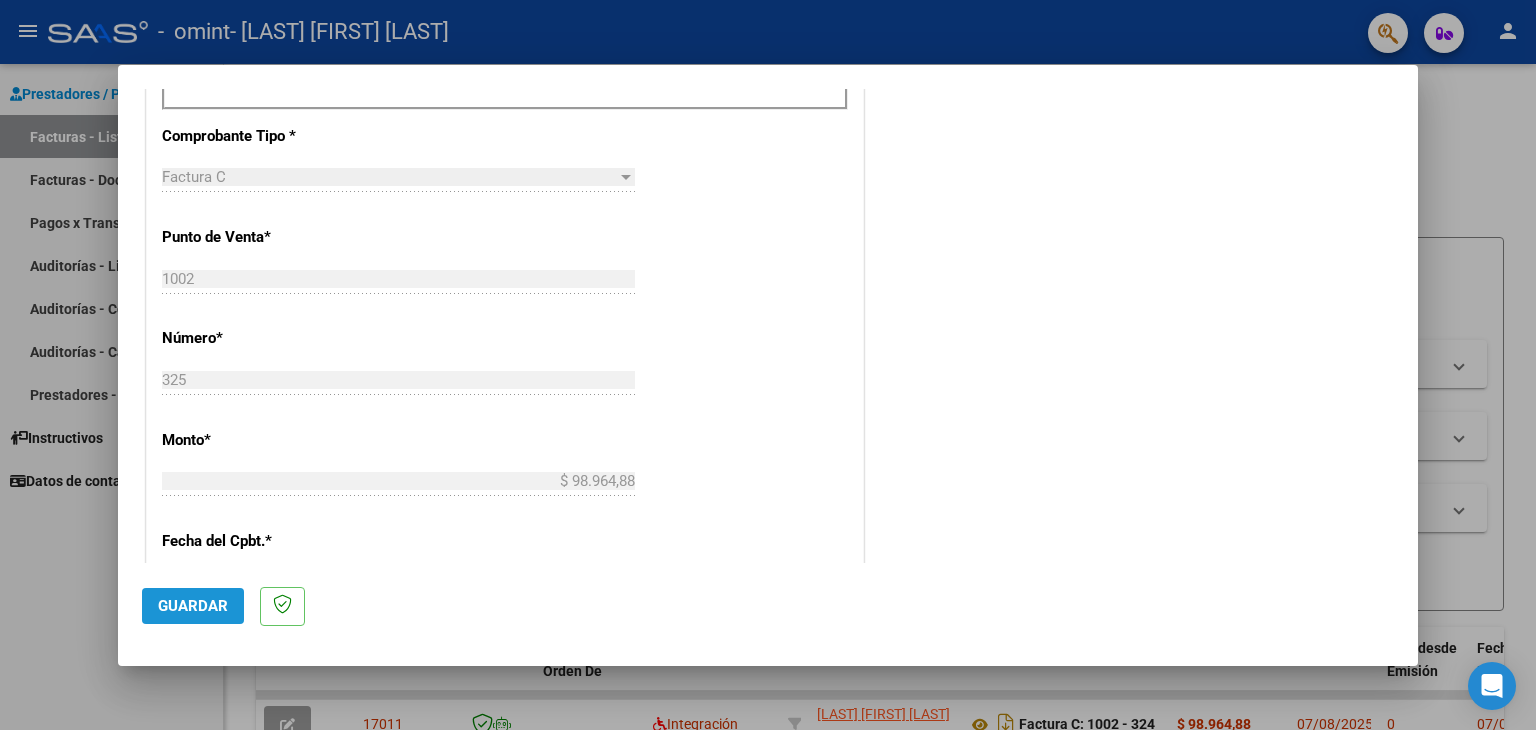 click on "Guardar" 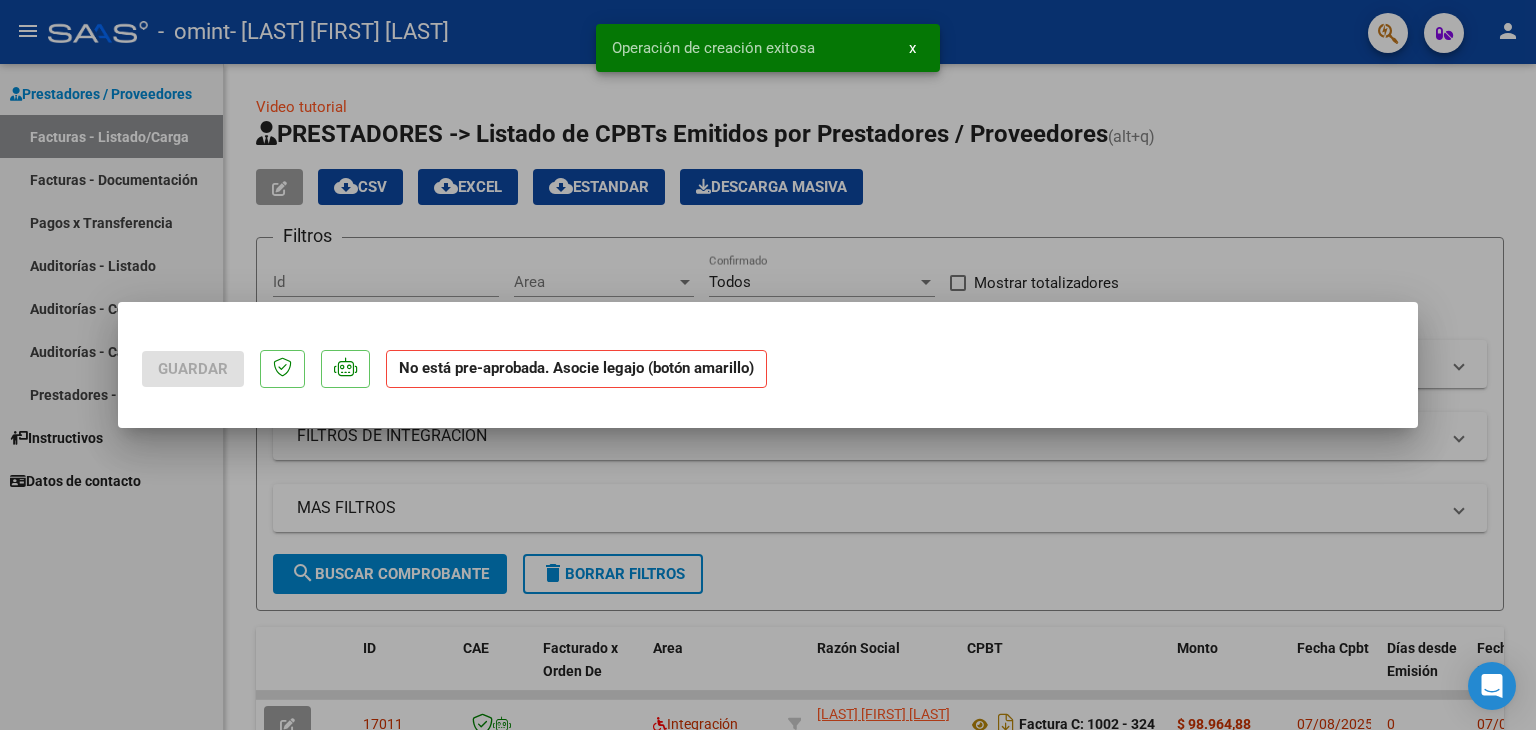 scroll, scrollTop: 0, scrollLeft: 0, axis: both 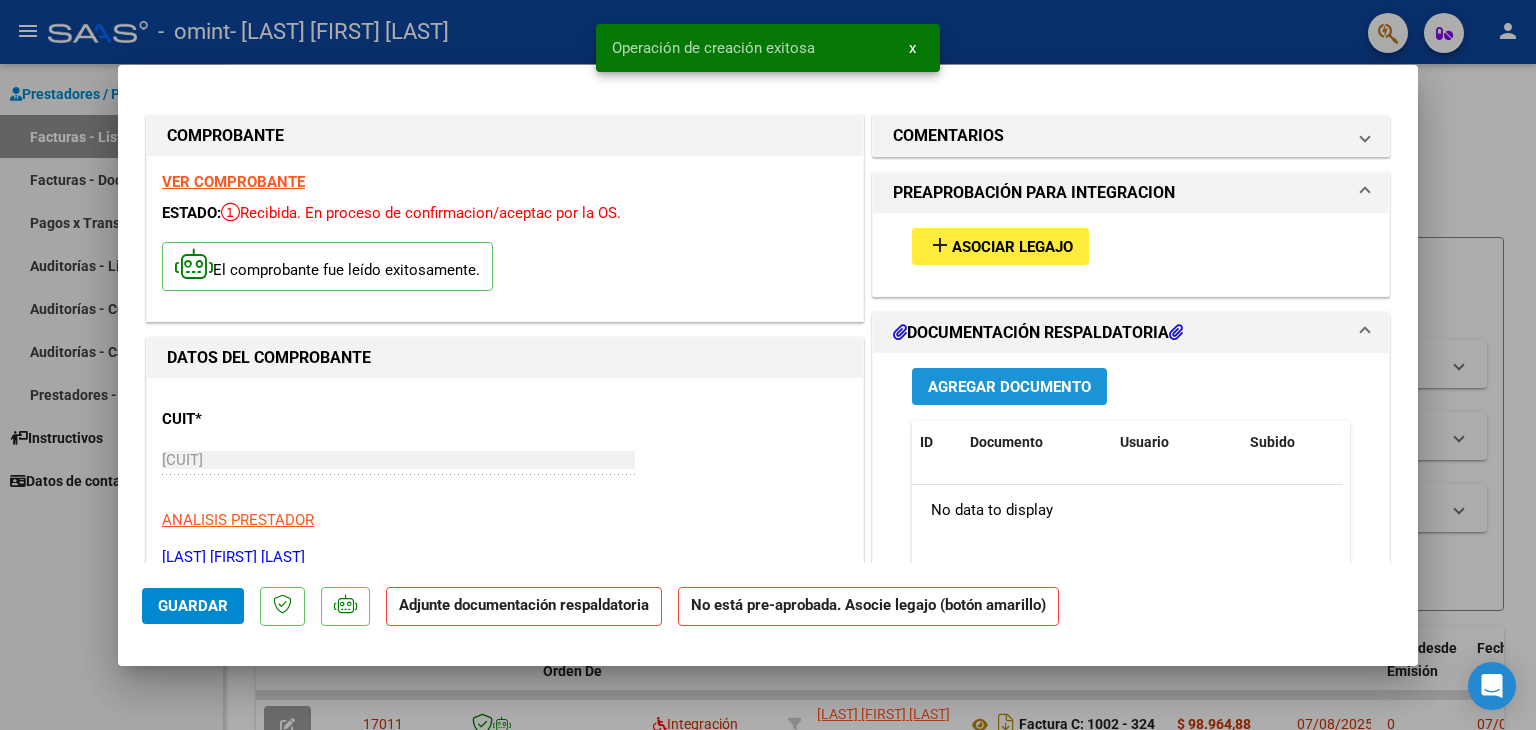 click on "Agregar Documento" at bounding box center [1009, 387] 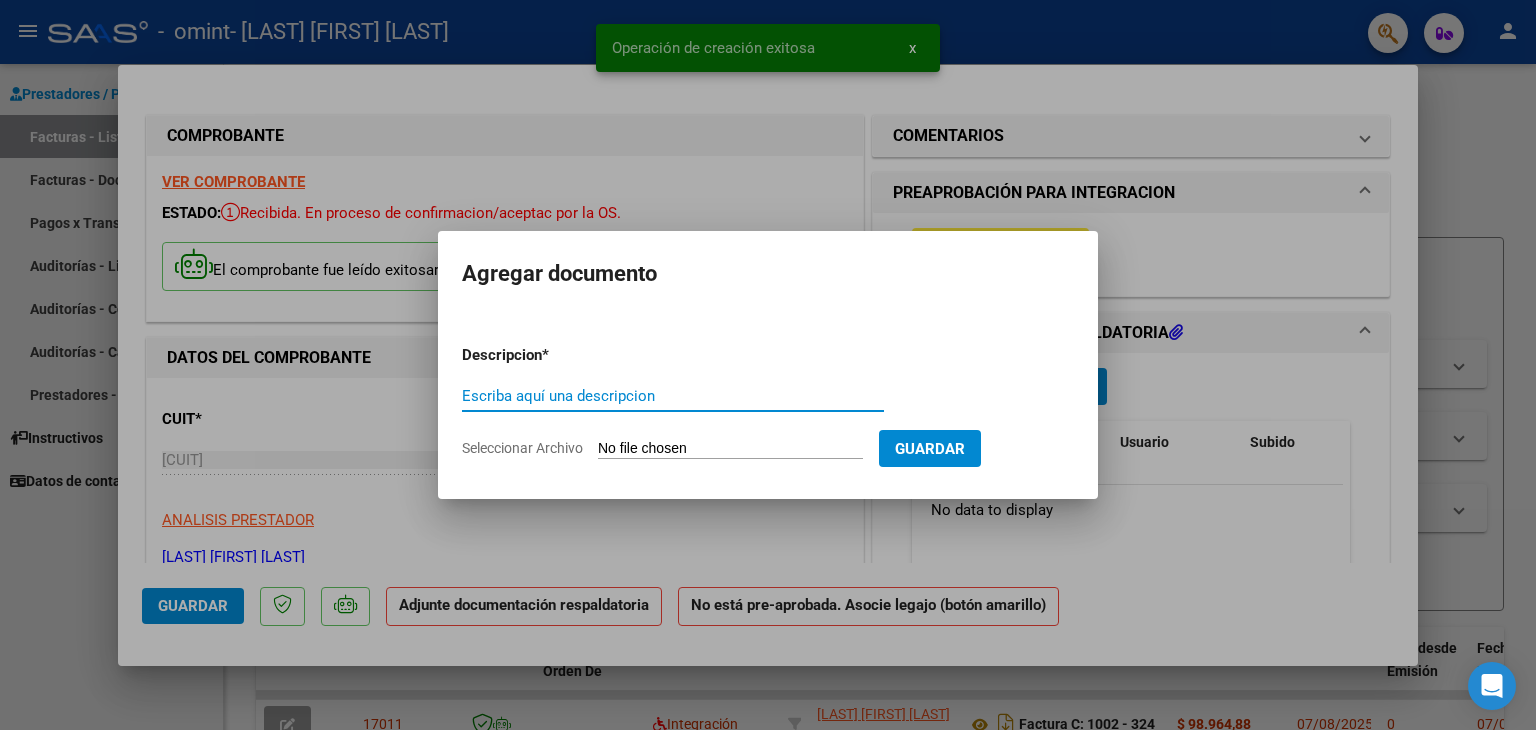 click on "Escriba aquí una descripcion" at bounding box center [673, 396] 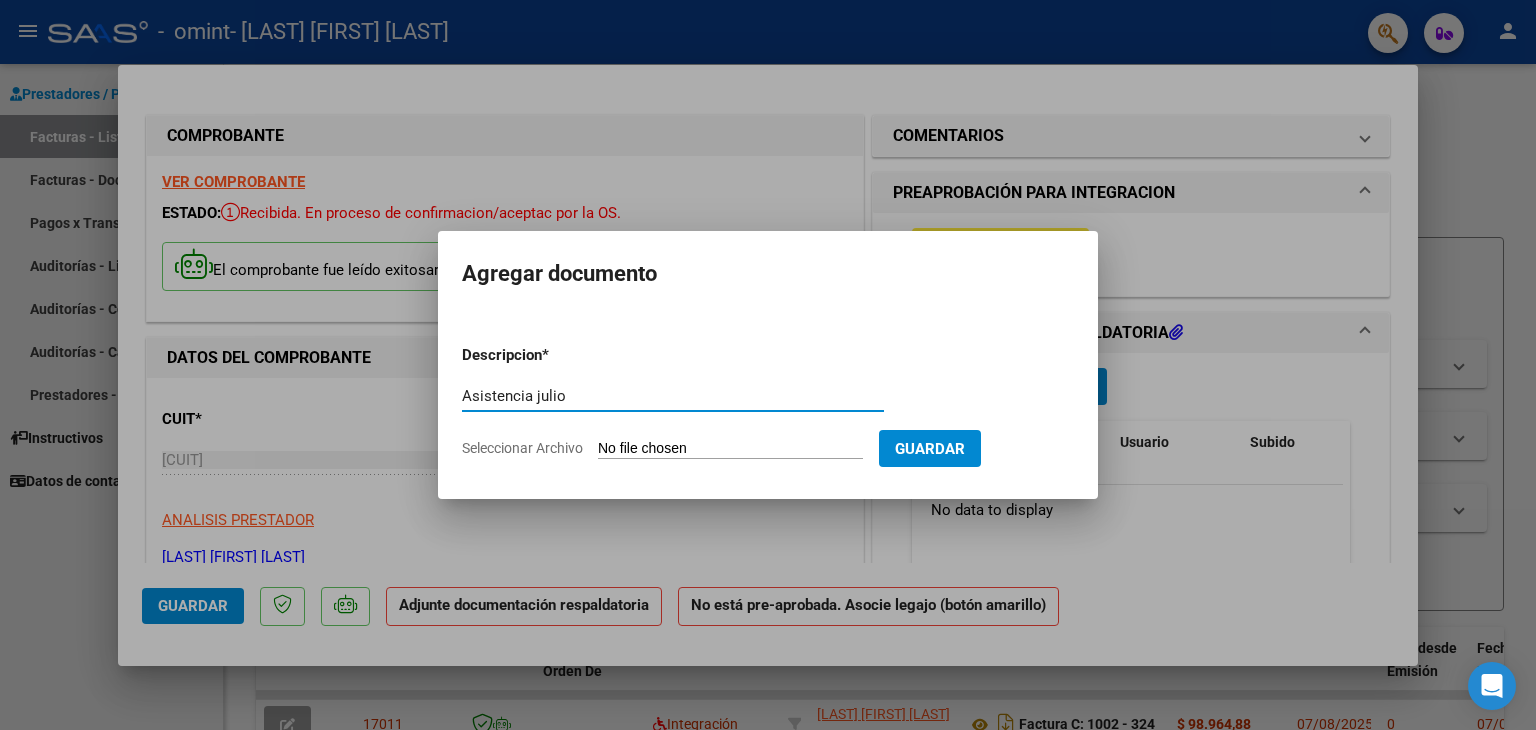 type on "Asistencia julio" 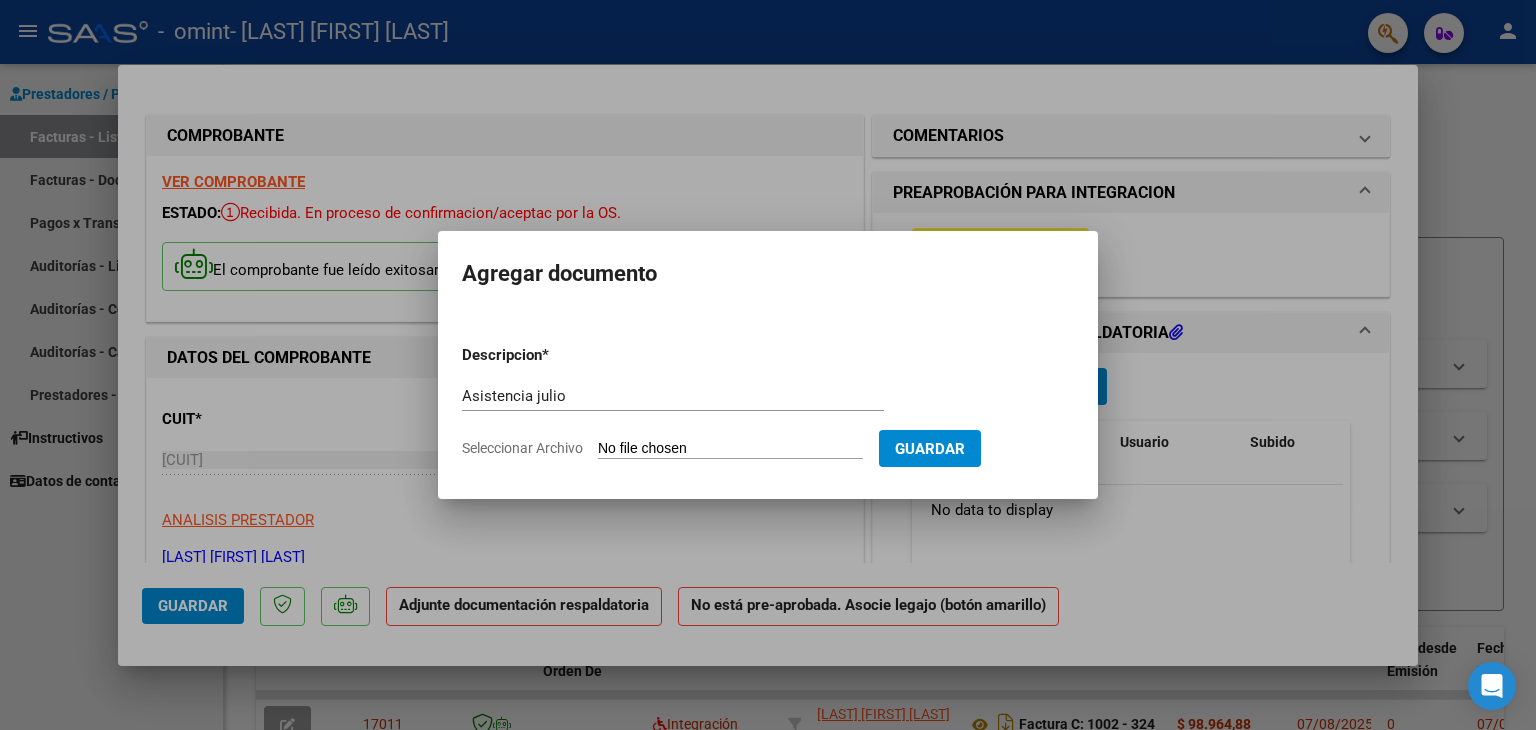 type on "C:\fakepath\WhatsApp Image [DATE] at 8.57.36 AM (1).jpeg" 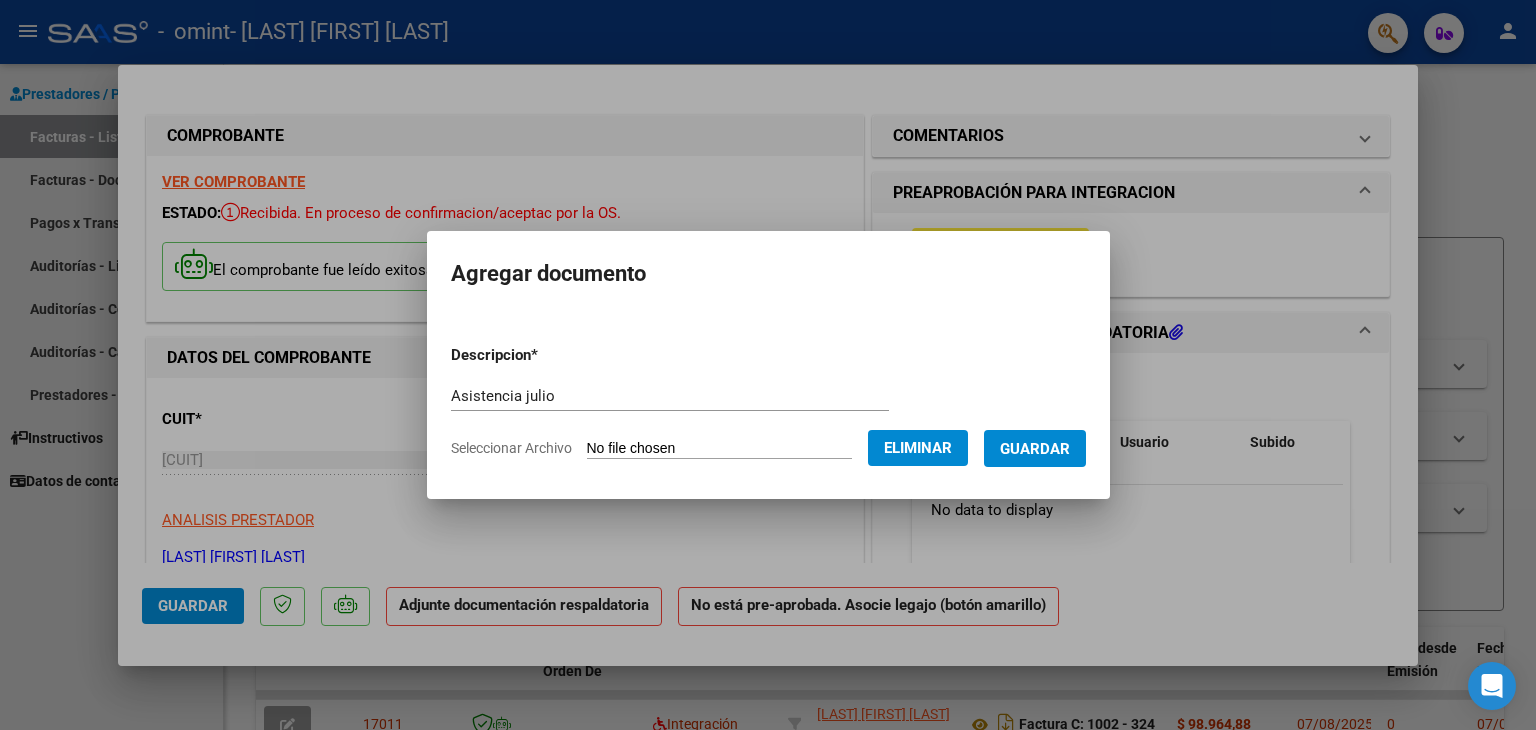 click on "Guardar" at bounding box center [1035, 449] 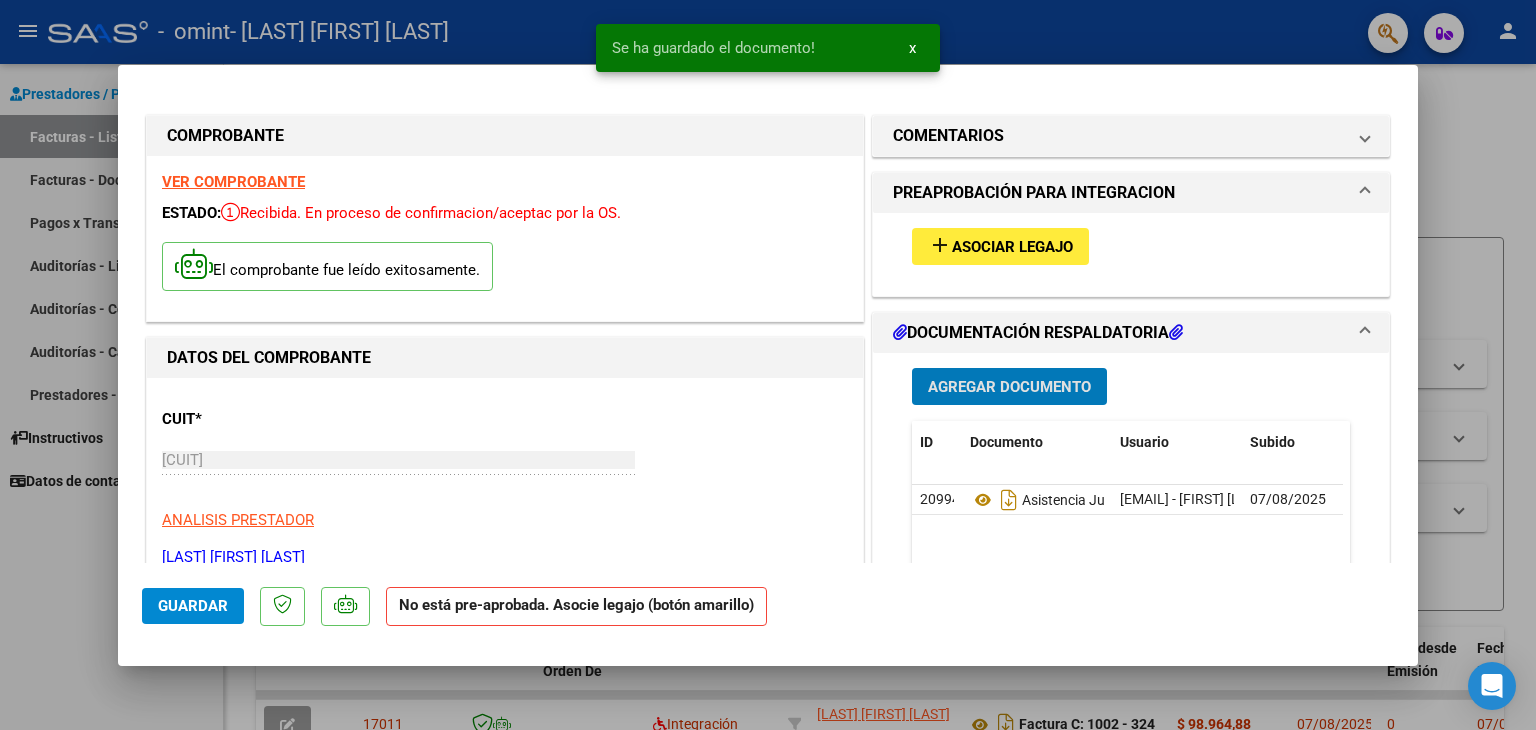 click on "Guardar" 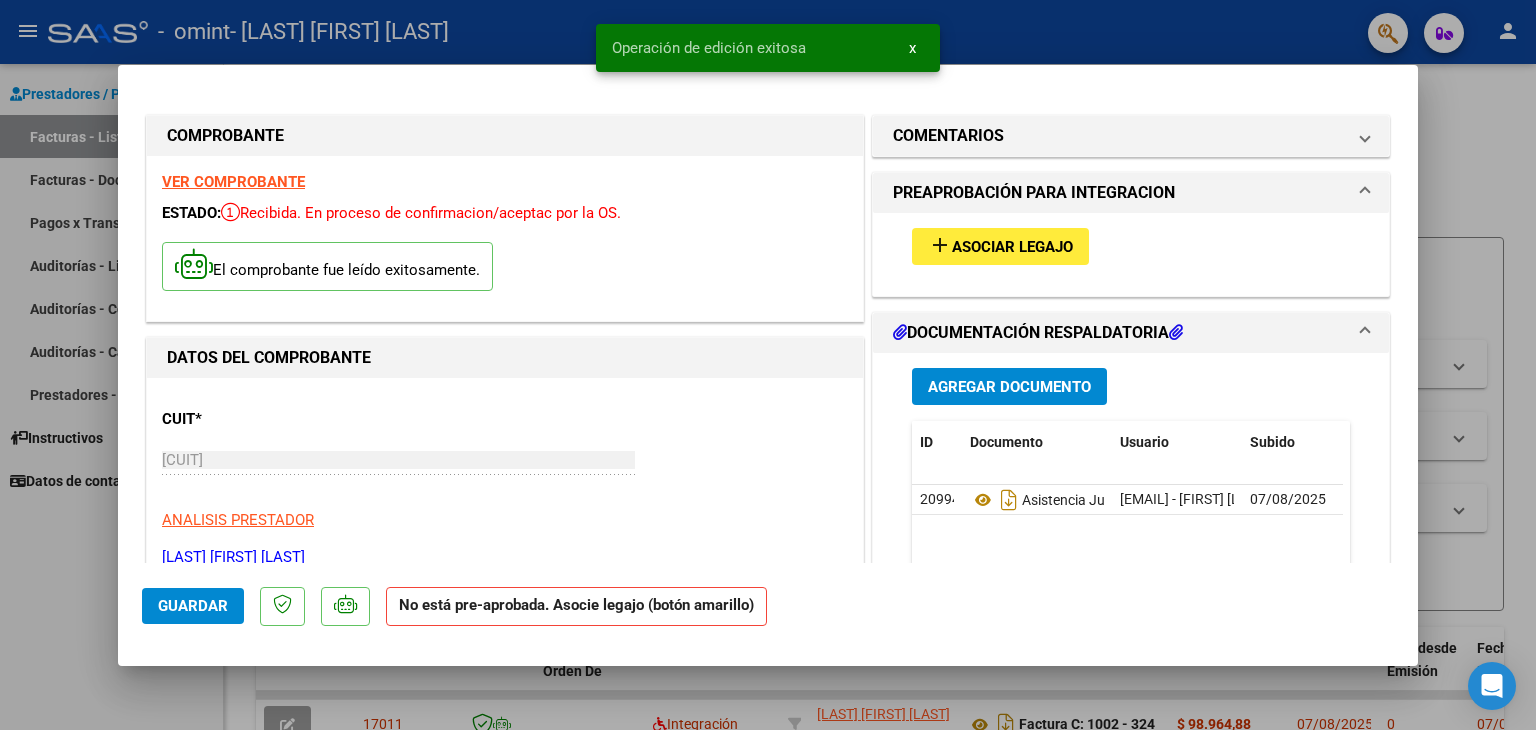 click at bounding box center (768, 365) 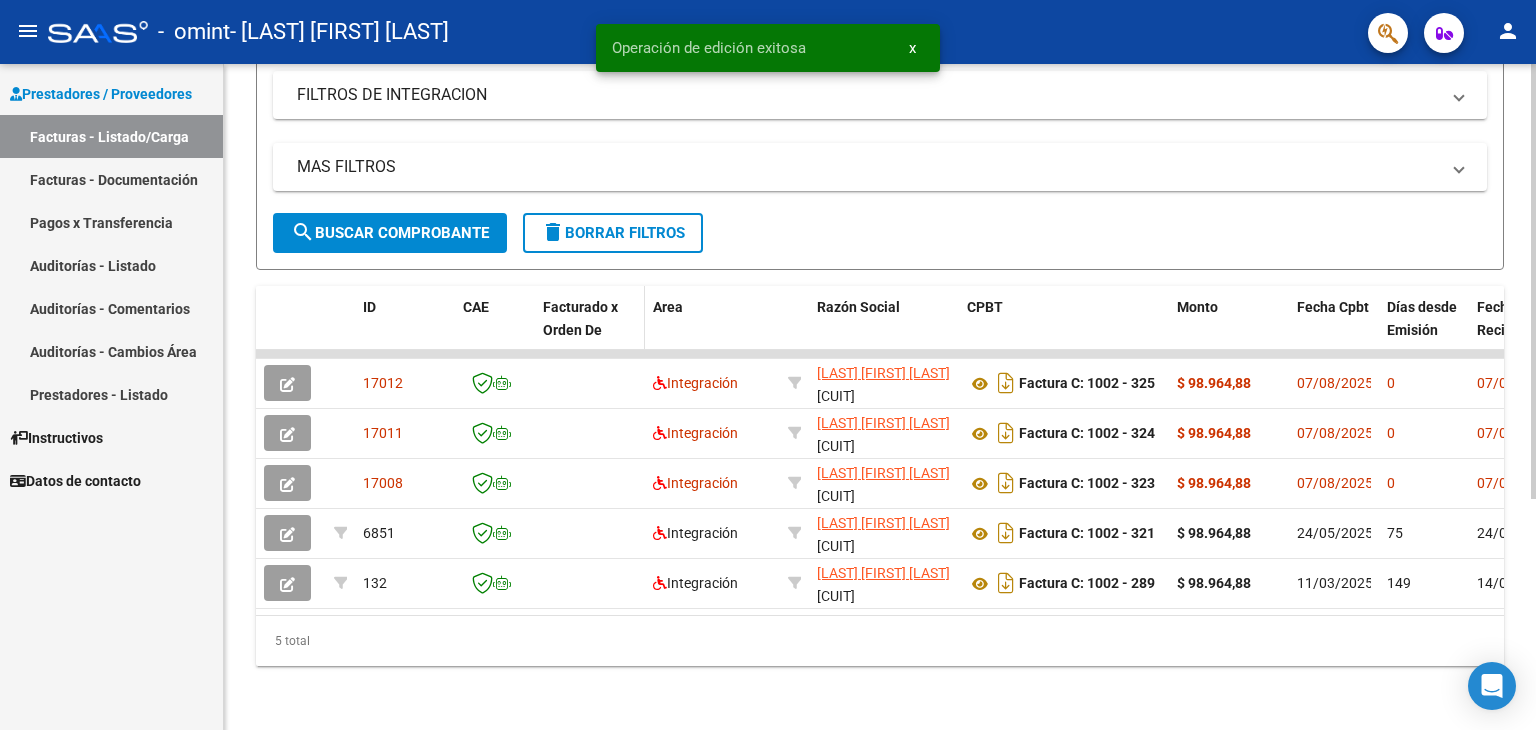 scroll, scrollTop: 0, scrollLeft: 0, axis: both 